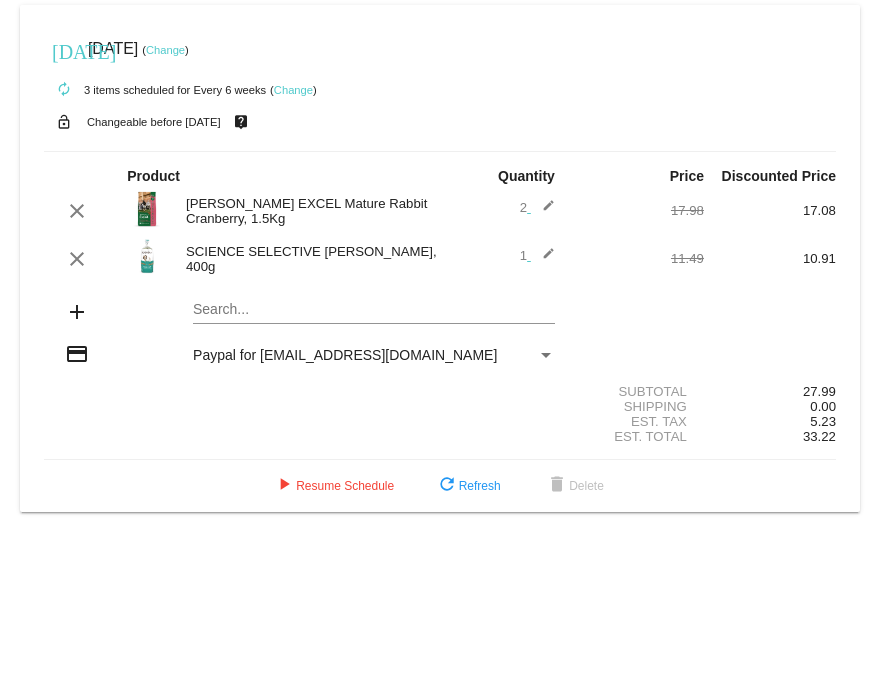 scroll, scrollTop: 0, scrollLeft: 0, axis: both 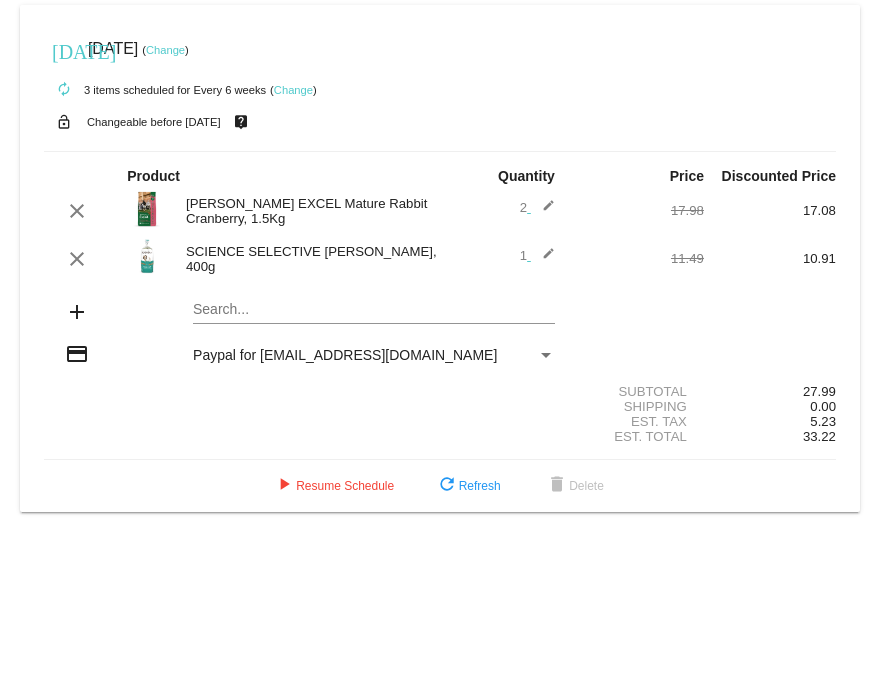 click on "edit" 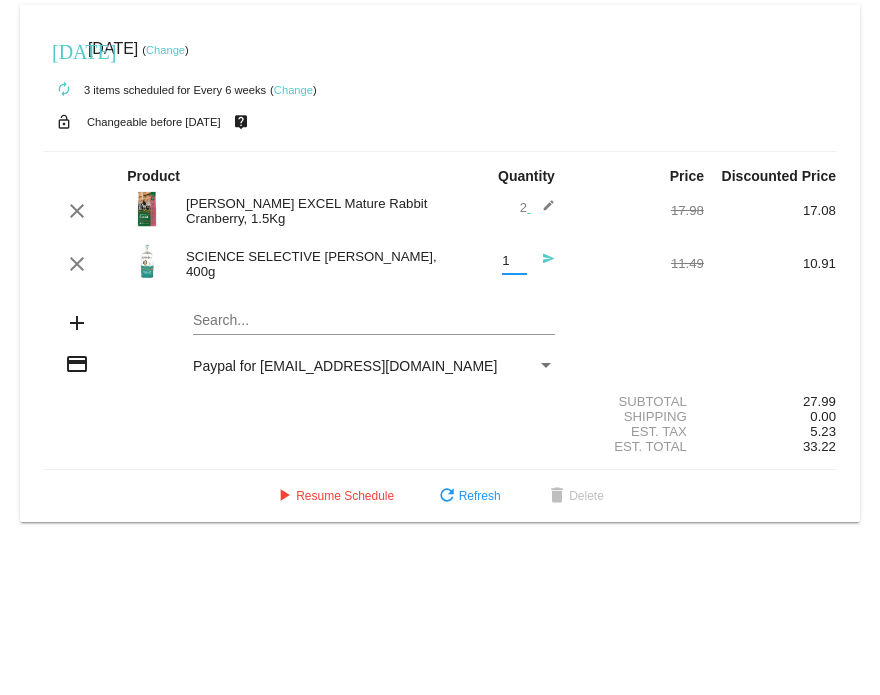 click on "1" at bounding box center (514, 261) 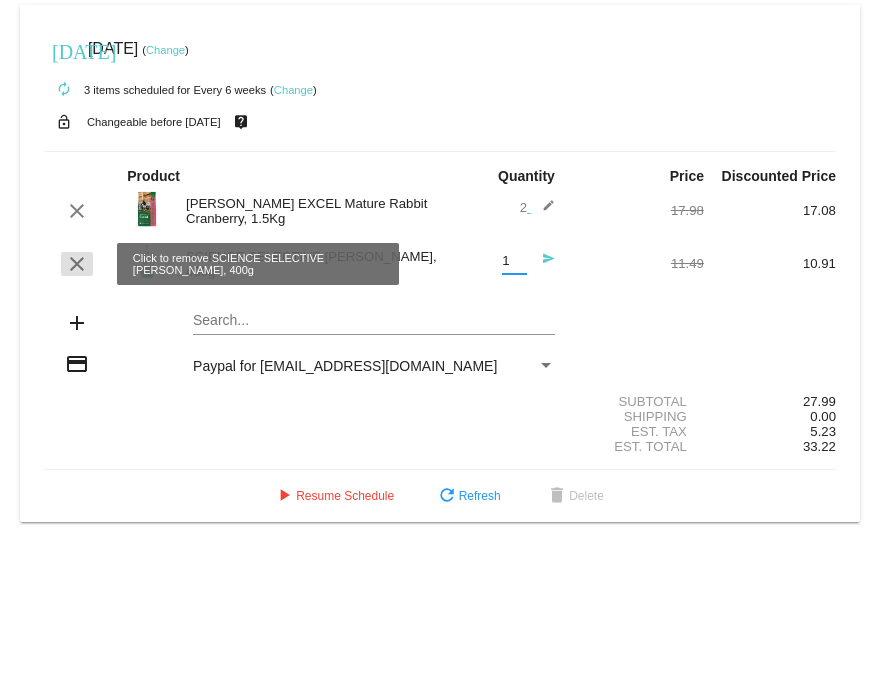click on "clear" 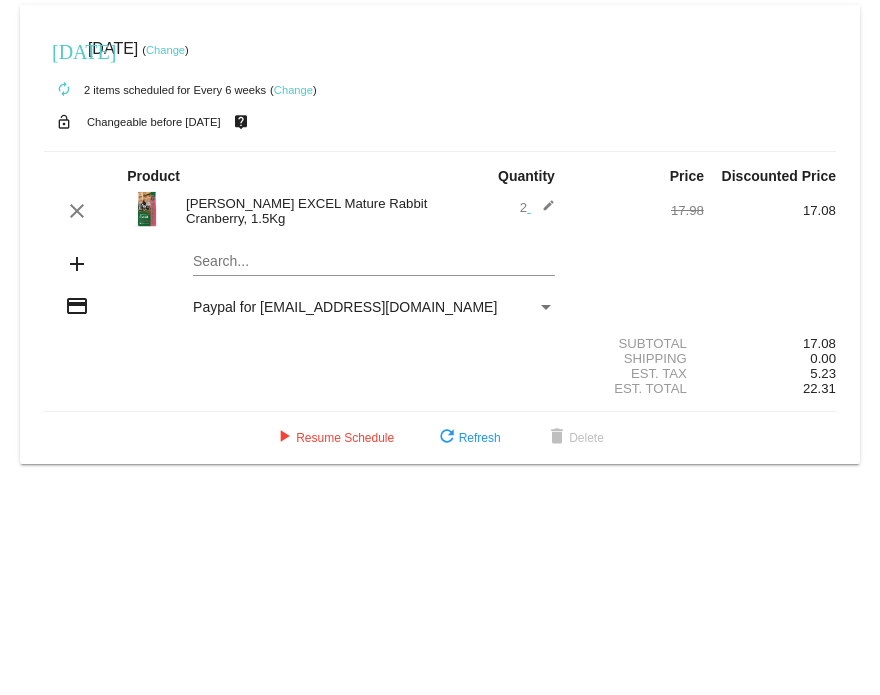 click on "add" 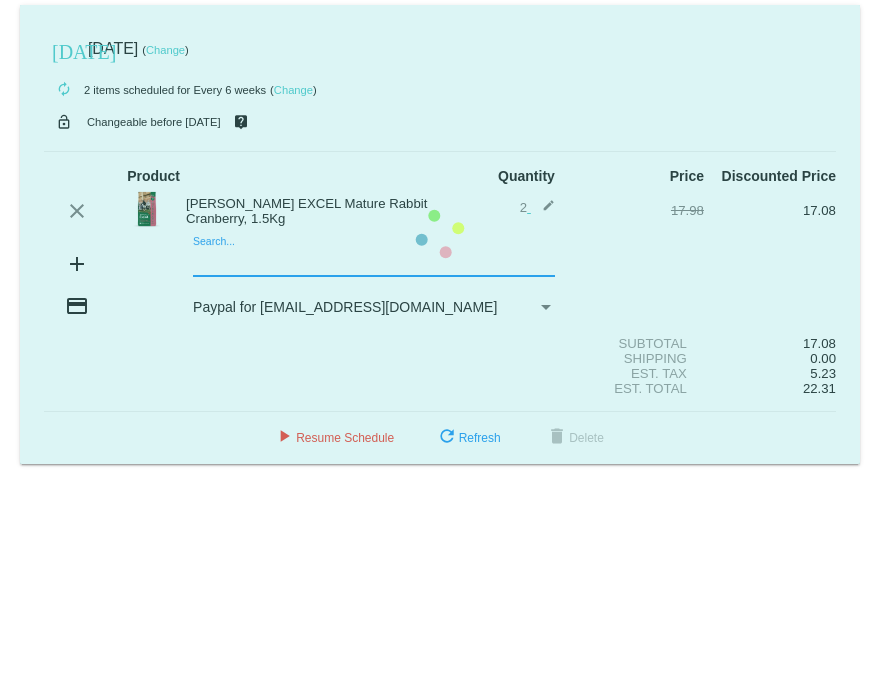 click on "[DATE]
[DATE]
( Change )
autorenew
2
items
scheduled for Every 6 weeks
( Change )
lock_open
Changeable before [DATE]
live_help
Product
Quantity
Price
Discounted Price
edit" 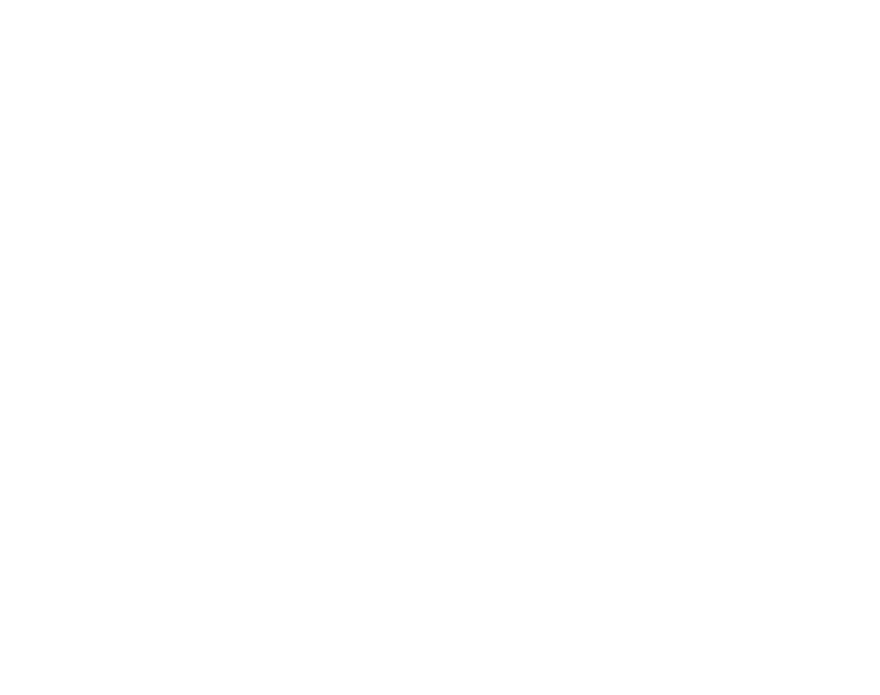 scroll, scrollTop: 0, scrollLeft: 0, axis: both 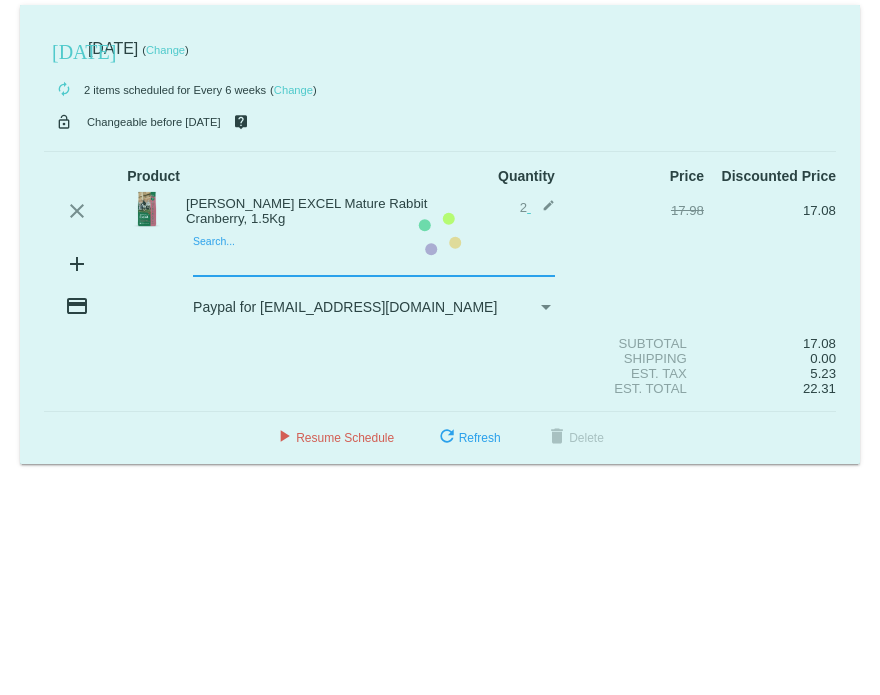 click on "[DATE]
[DATE]
( Change )
autorenew
2
items
scheduled for Every 6 weeks
( Change )
lock_open
Changeable before [DATE]
live_help
Product
Quantity
Price
Discounted Price
edit" 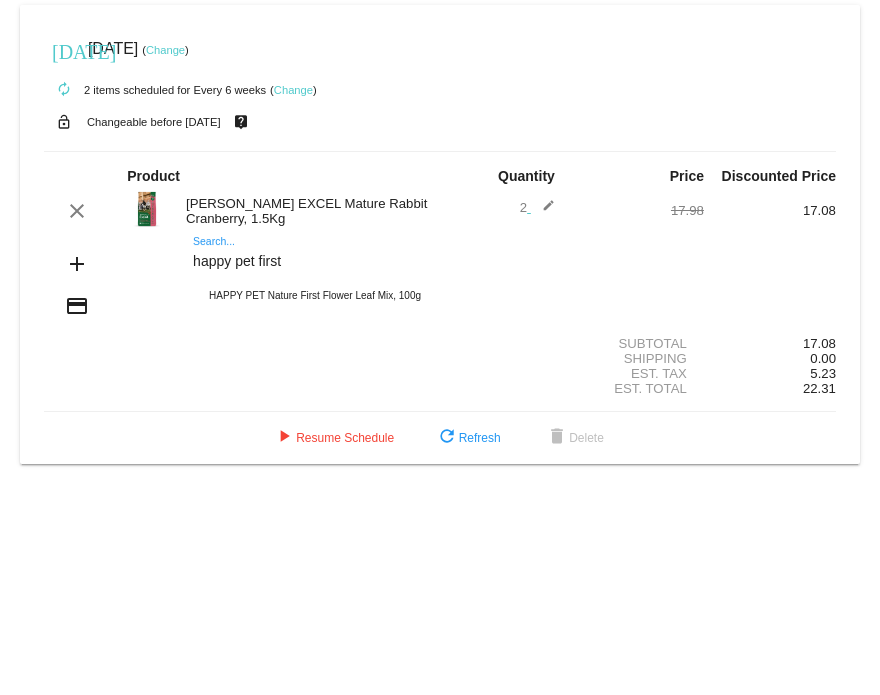 click on "happy pet first" at bounding box center [374, 262] 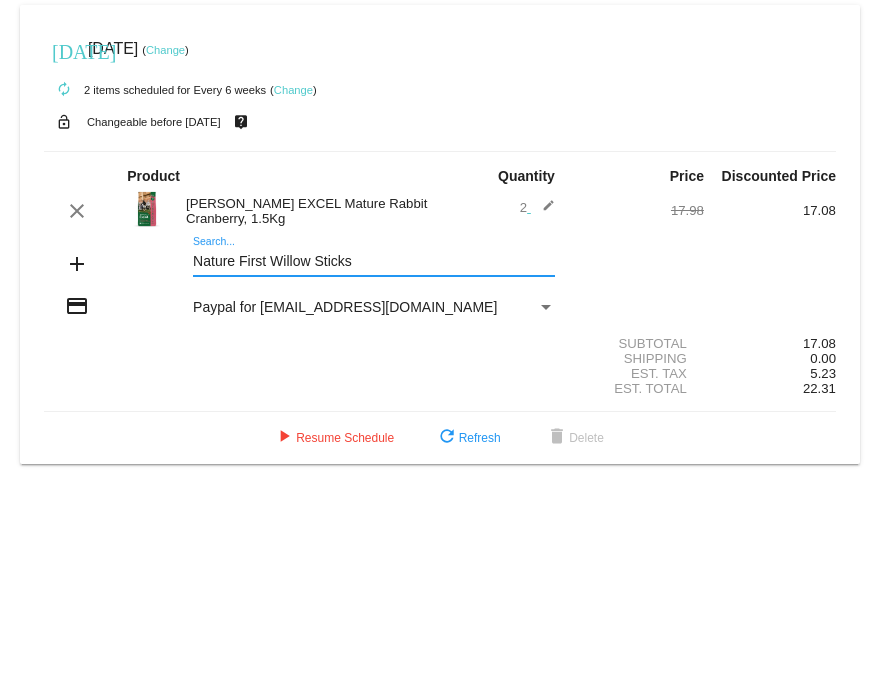 drag, startPoint x: 271, startPoint y: 263, endPoint x: 104, endPoint y: 267, distance: 167.0479 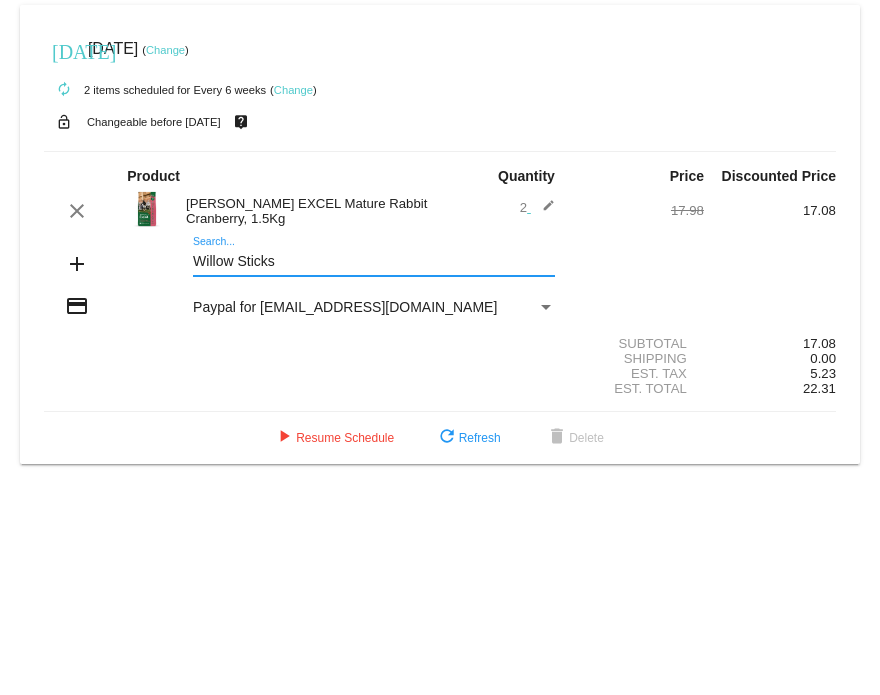 click on "Willow Sticks" at bounding box center [374, 262] 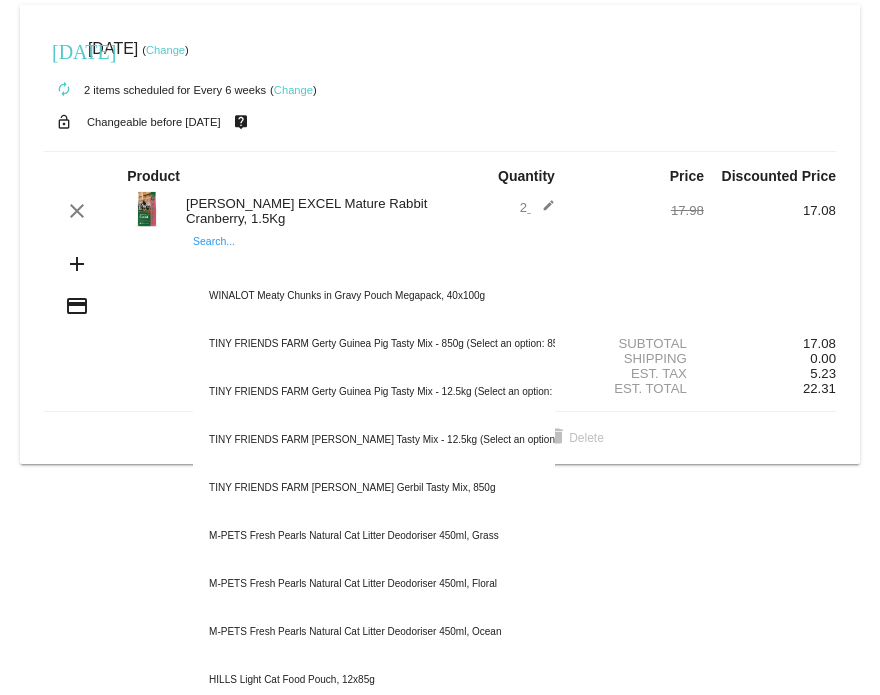 paste on "Nature First Small Natural Play Ball" 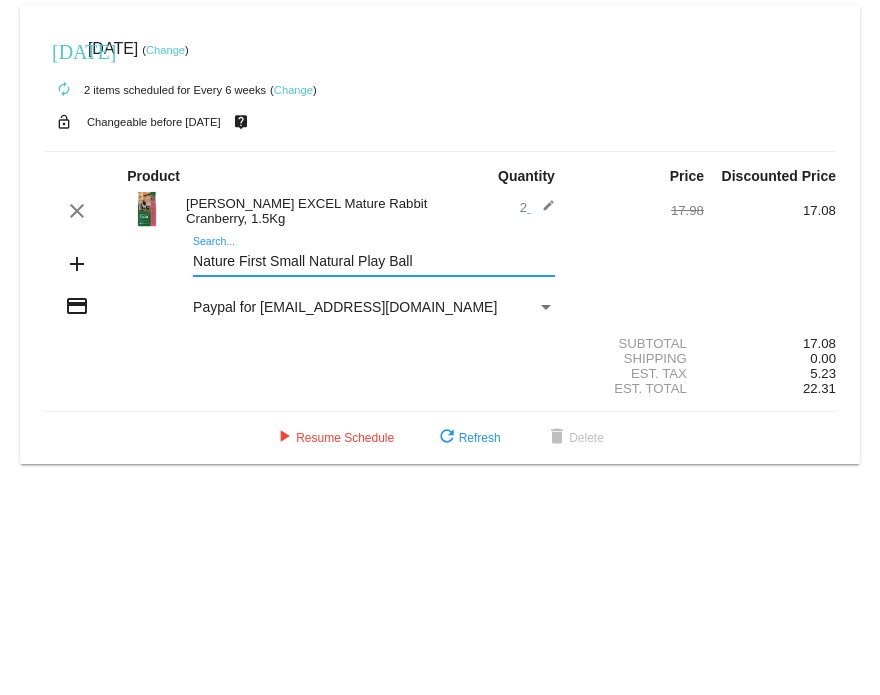 drag, startPoint x: 305, startPoint y: 261, endPoint x: -10, endPoint y: 284, distance: 315.83856 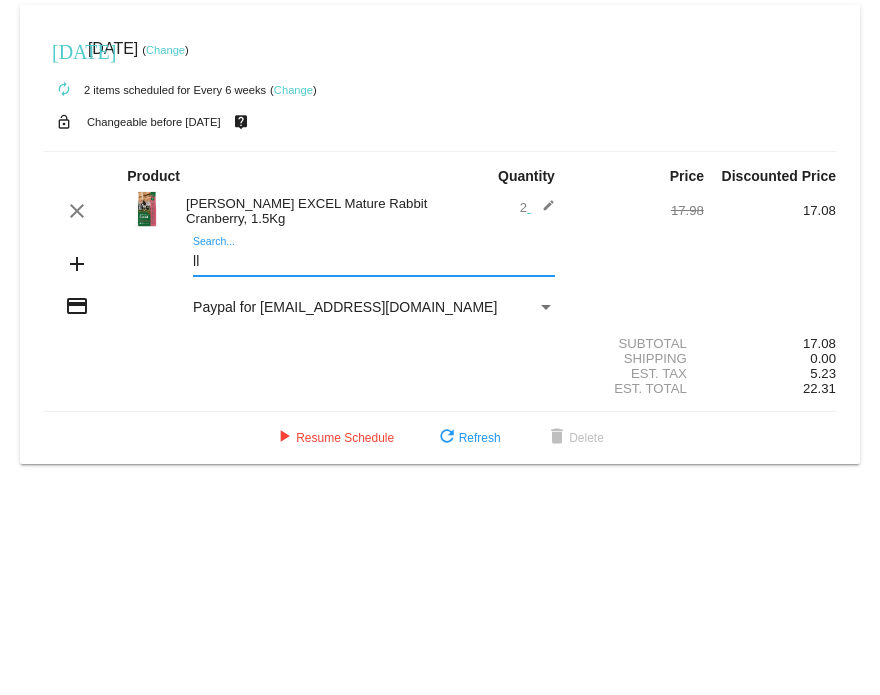 type on "l" 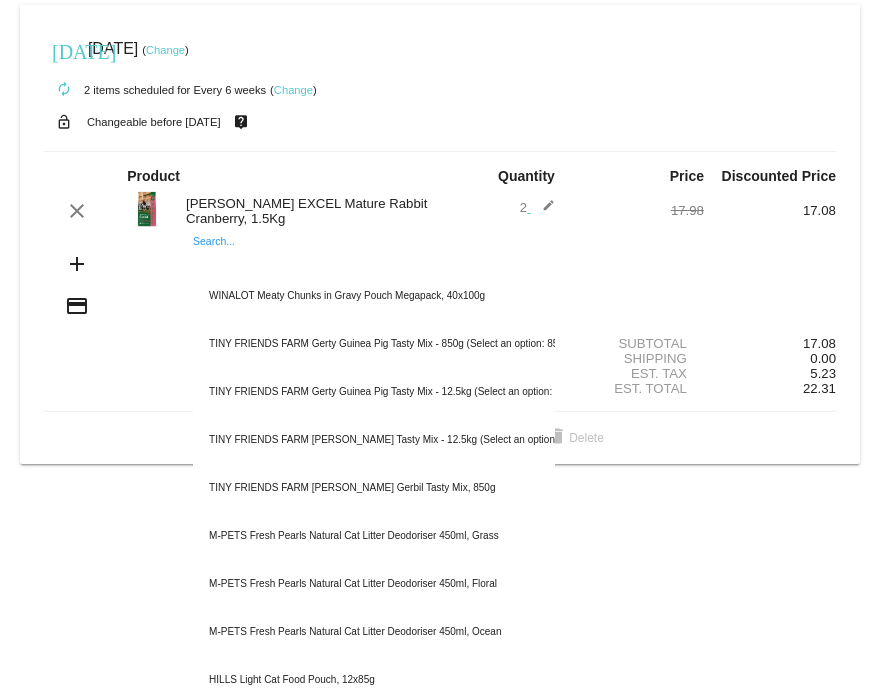 paste on "Nature First Small Natural Play Ball" 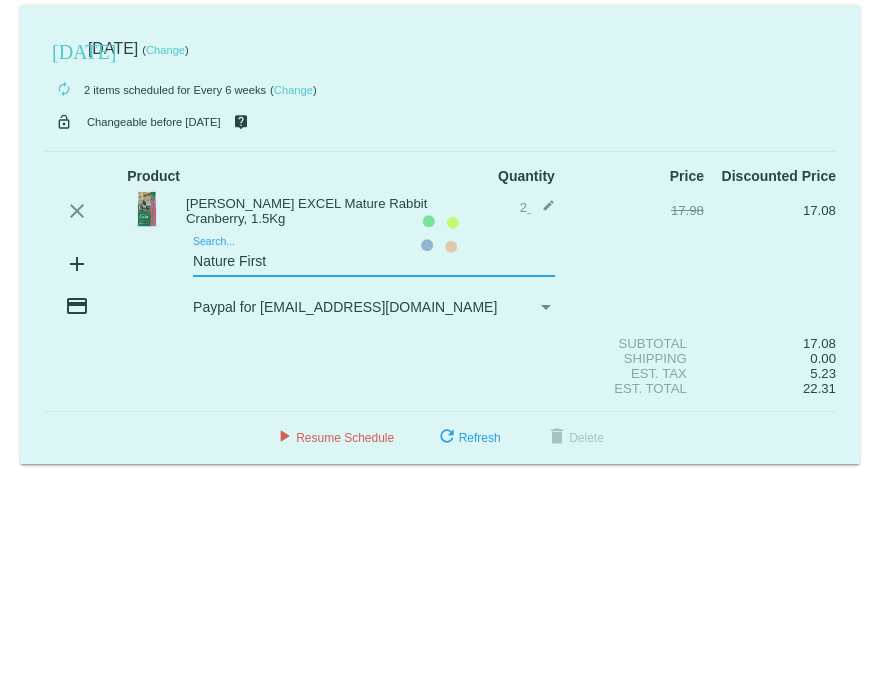type on "Nature First" 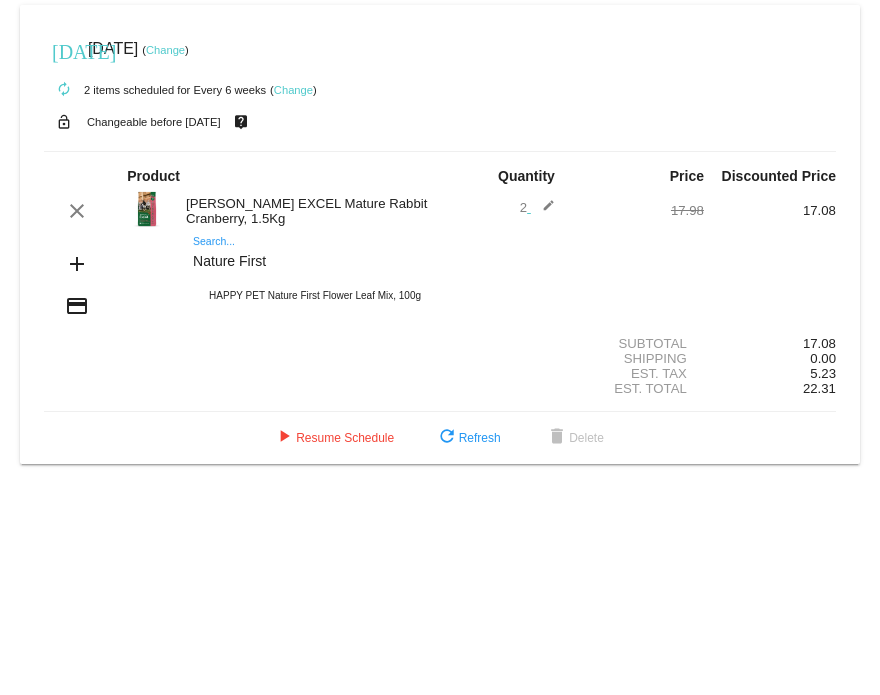 click on "Nature First" at bounding box center (374, 262) 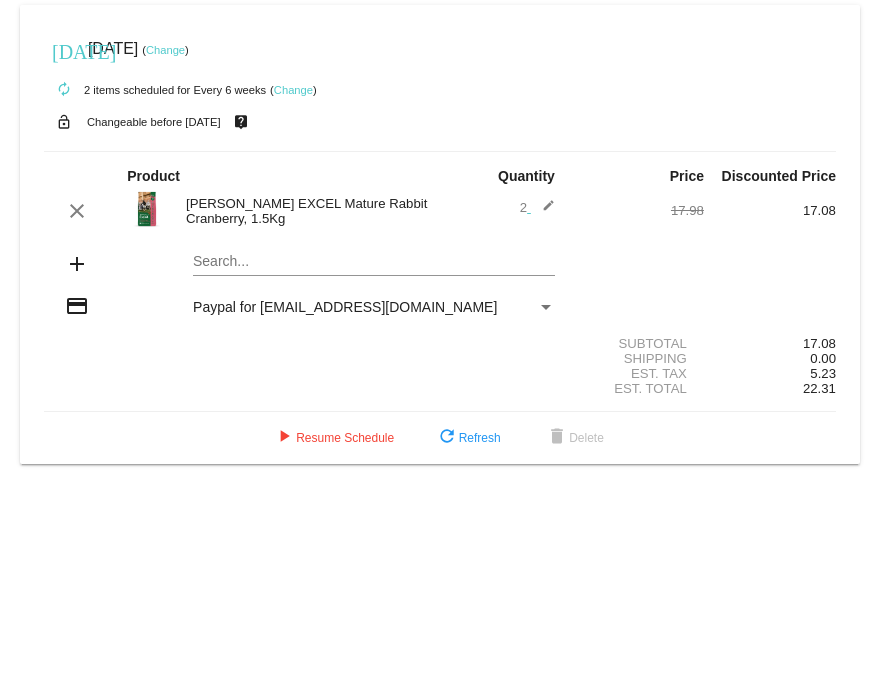 click on "Change" 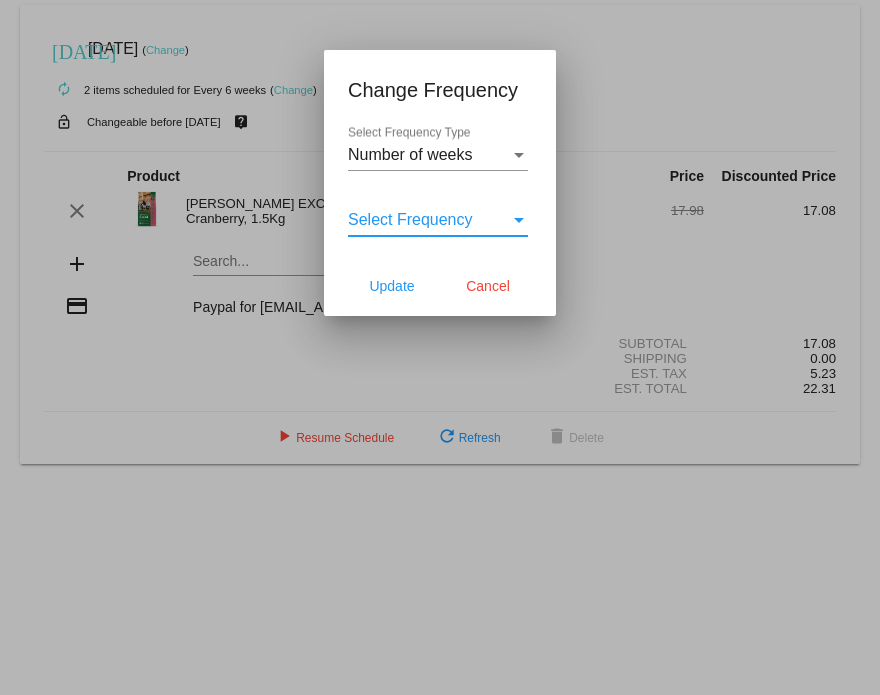 click on "Select Frequency" at bounding box center (429, 220) 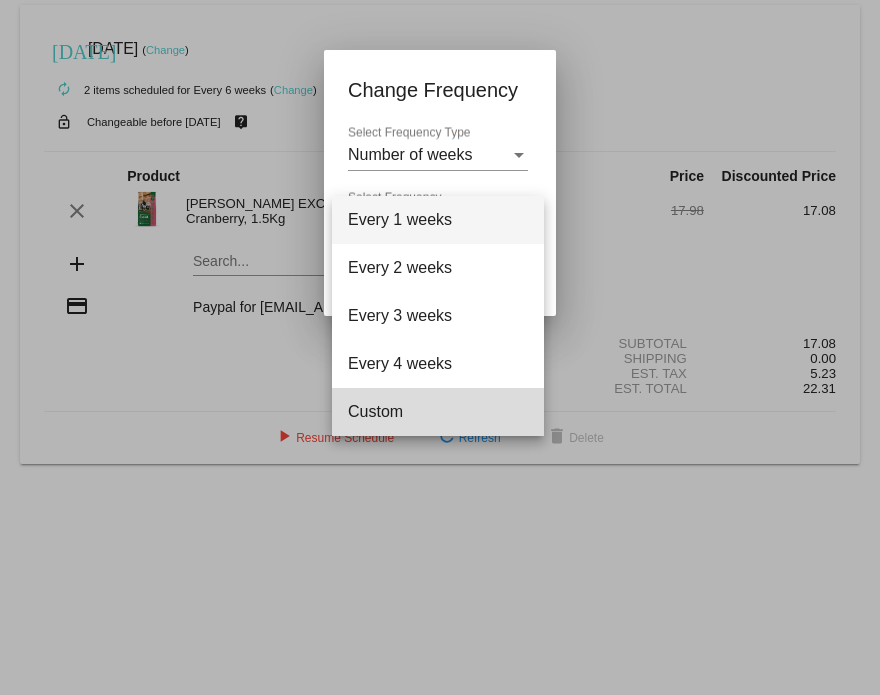 click on "Custom" at bounding box center (438, 412) 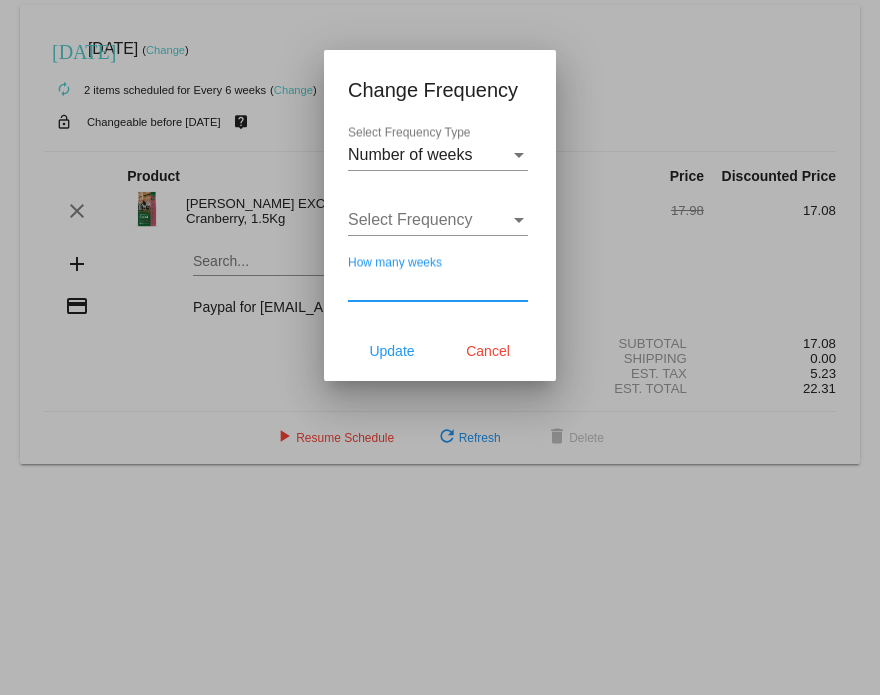 click on "How many weeks" at bounding box center (438, 285) 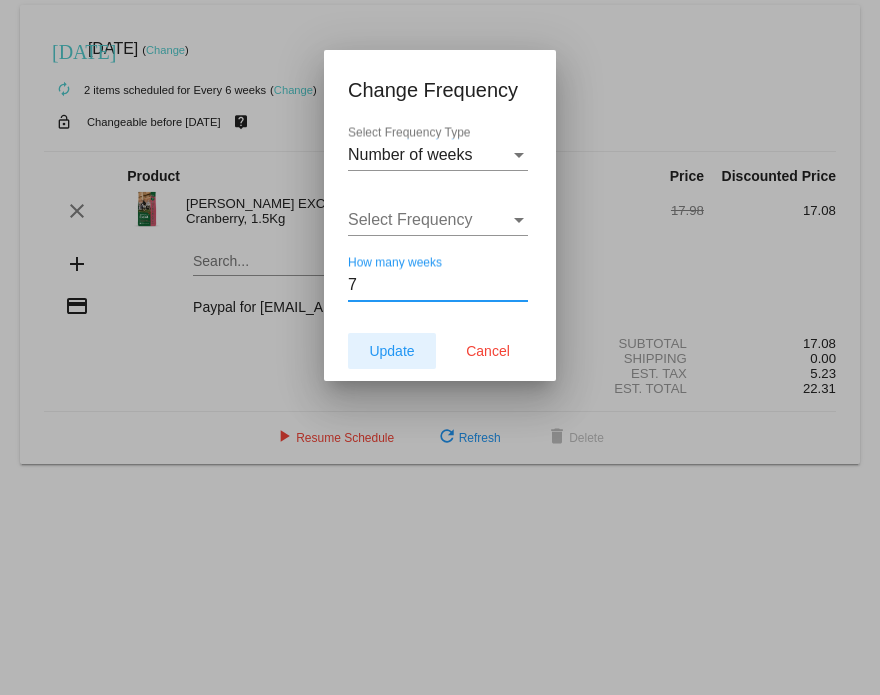 type on "7" 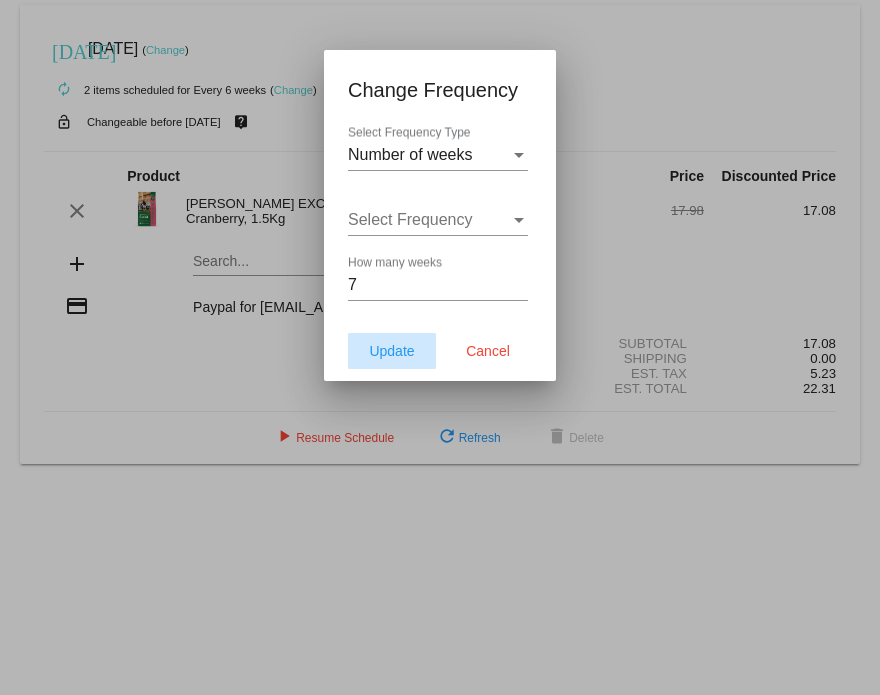 click on "Update" 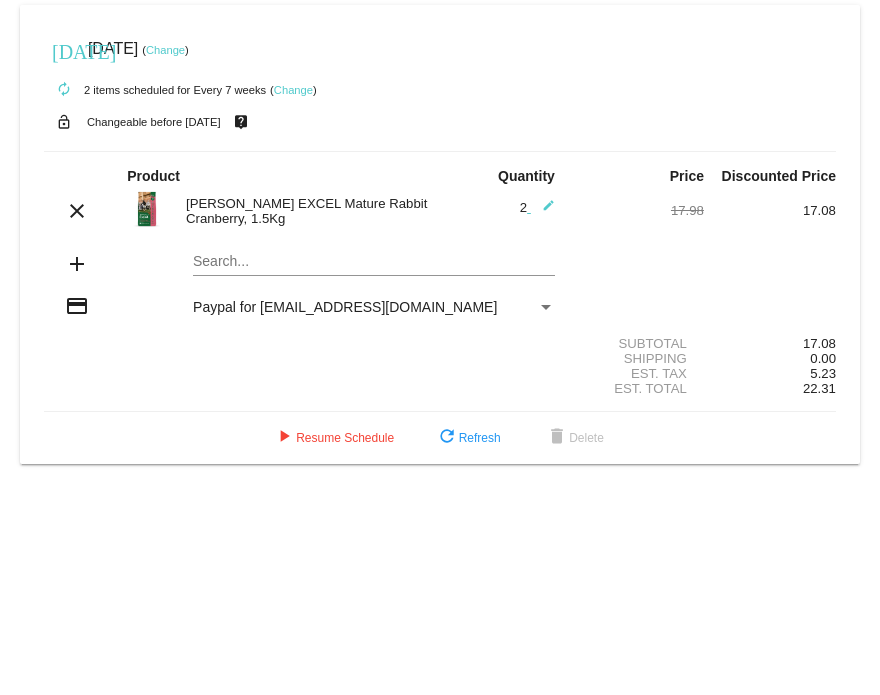 click on "Changeable before [DATE]" 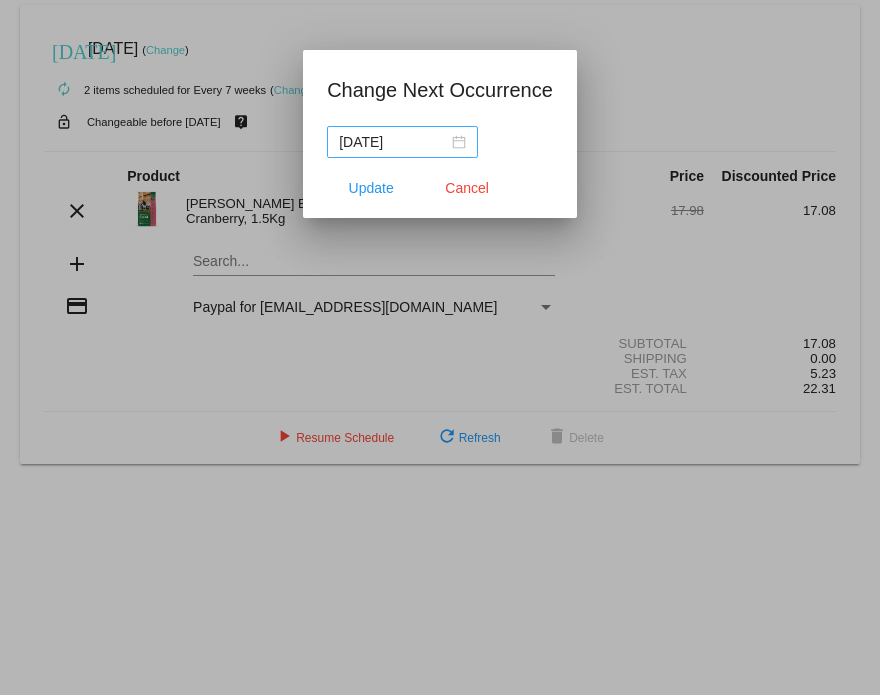 click on "2025-07-03" at bounding box center (402, 142) 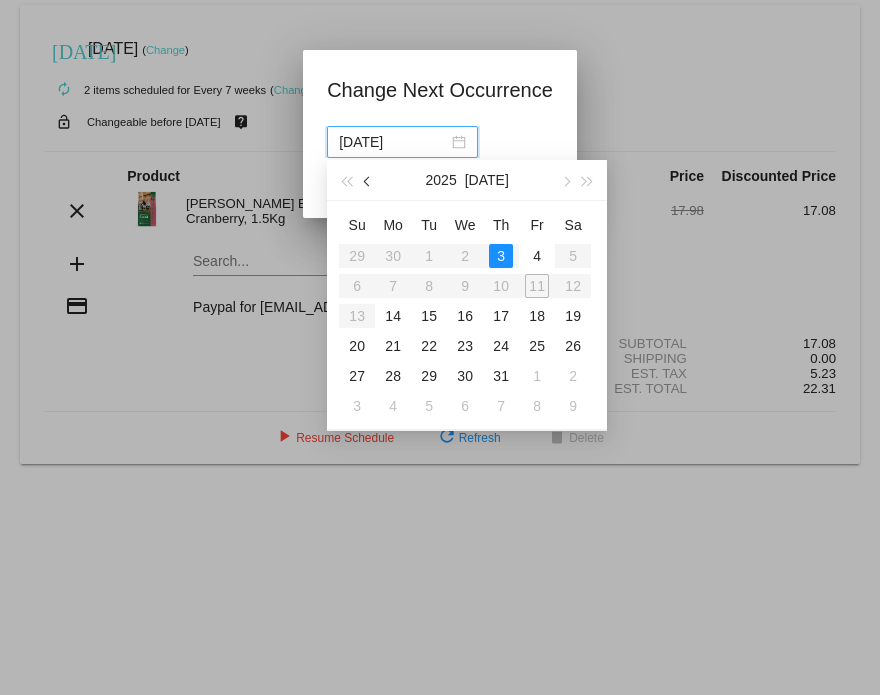click at bounding box center (369, 180) 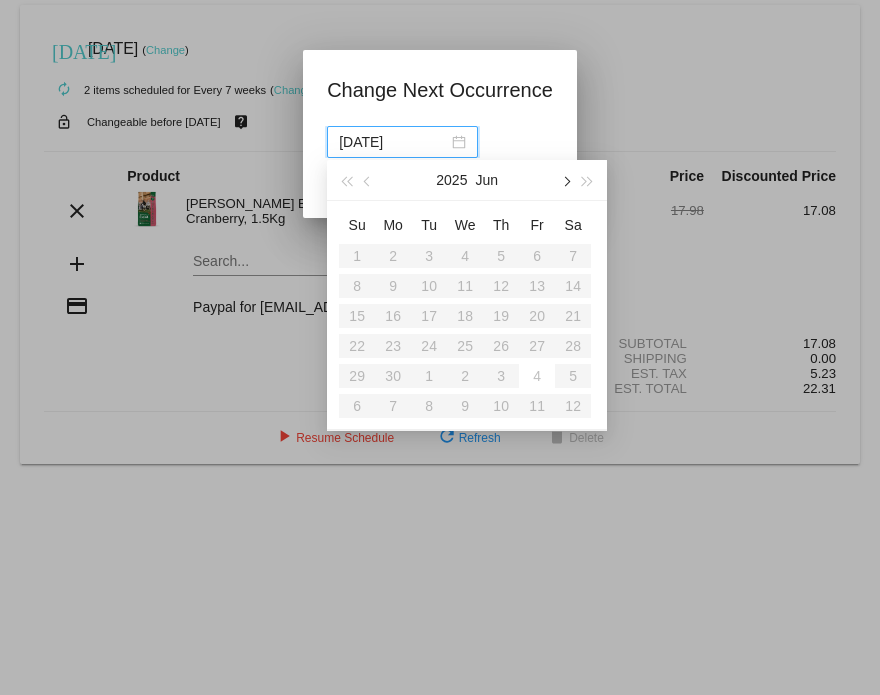 click at bounding box center [565, 180] 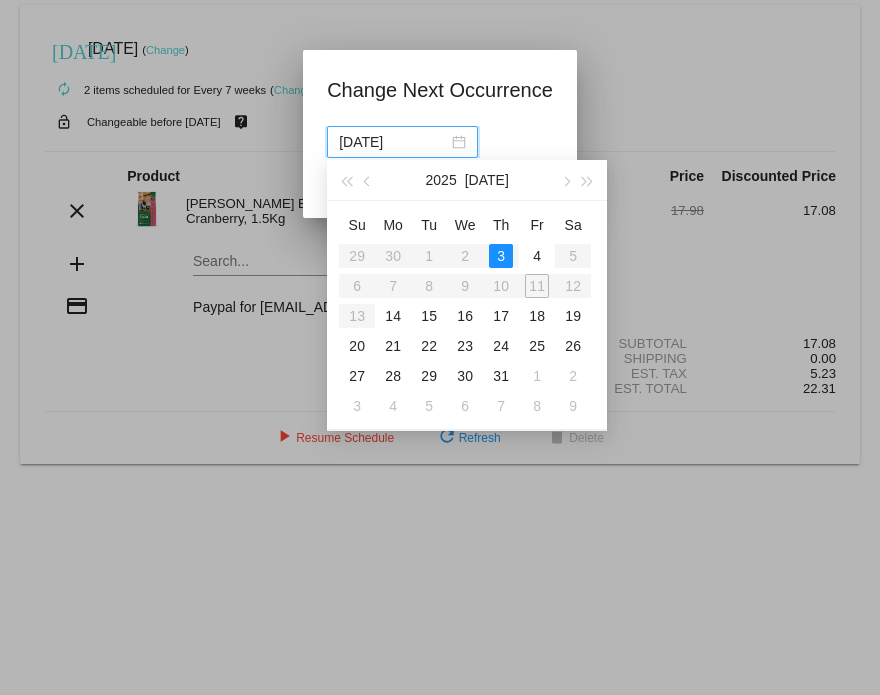 click on "Su   Mo   Tu   We   Th   Fr   Sa   29   30   1   2   3   4   5   6   7   8   9   10   11   12   13   14   15   16   17   18   19   20   21   22   23   24   25   26   27   28   29   30   31   1   2   3   4   5   6   7   8   9" at bounding box center [465, 315] 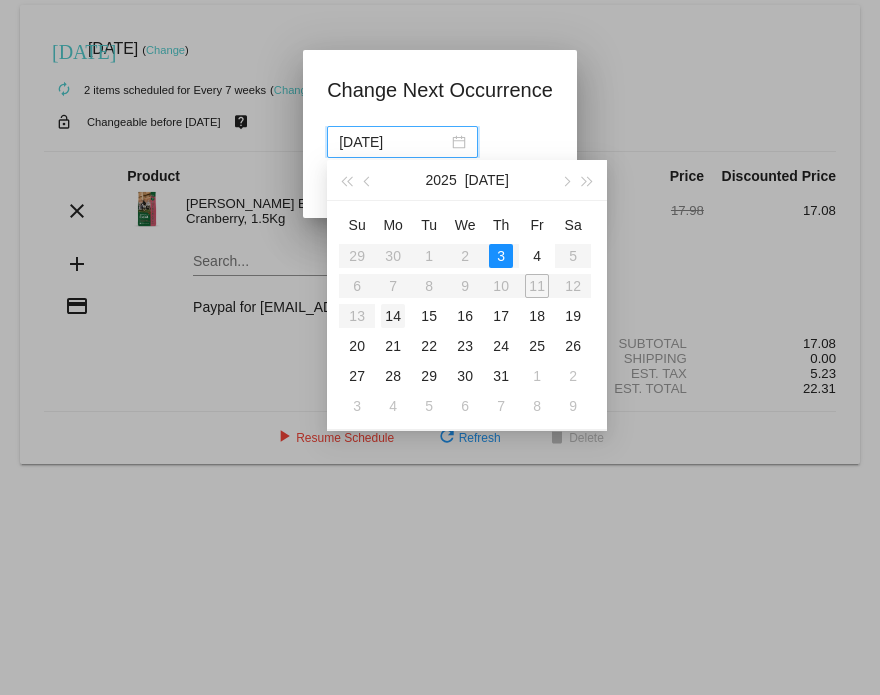 click on "14" at bounding box center [393, 316] 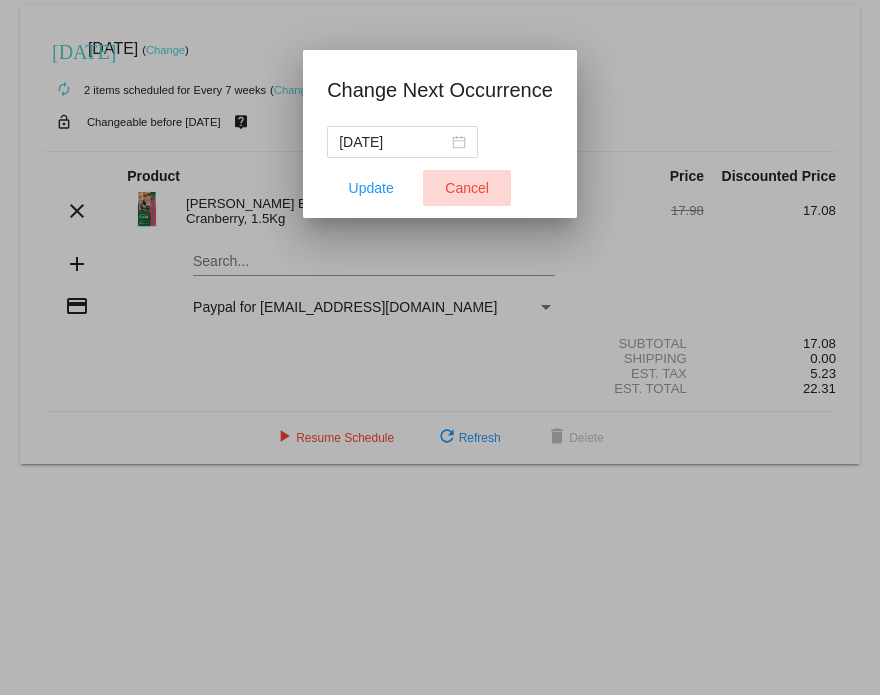 click on "Cancel" 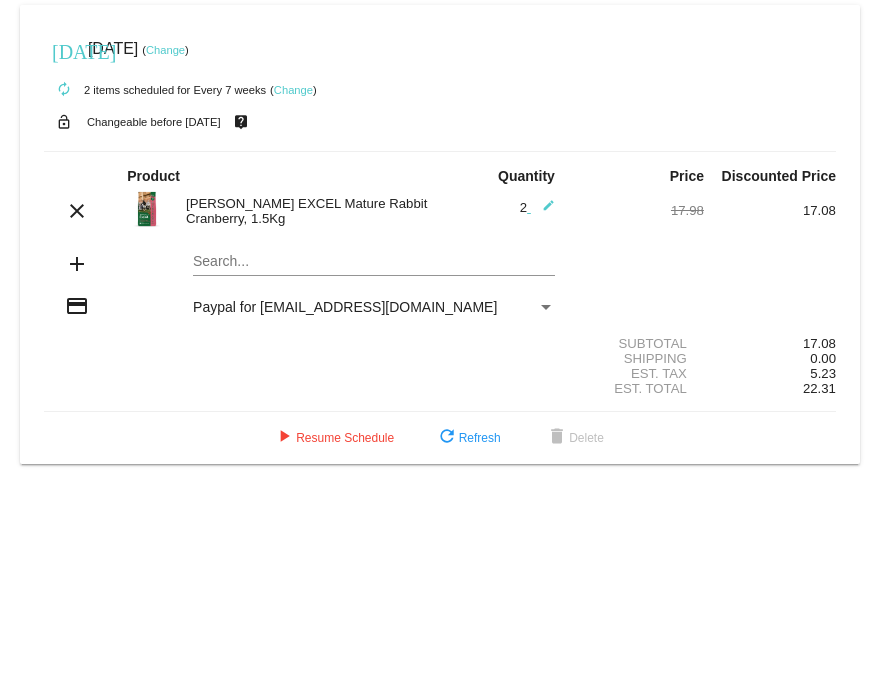 click on "Change" 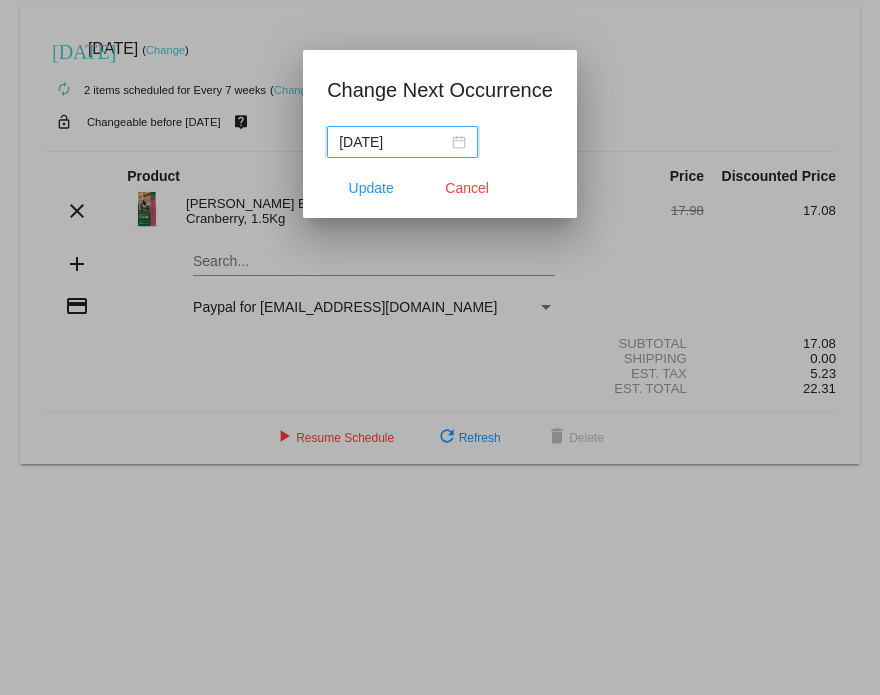 drag, startPoint x: 443, startPoint y: 148, endPoint x: 488, endPoint y: 124, distance: 51 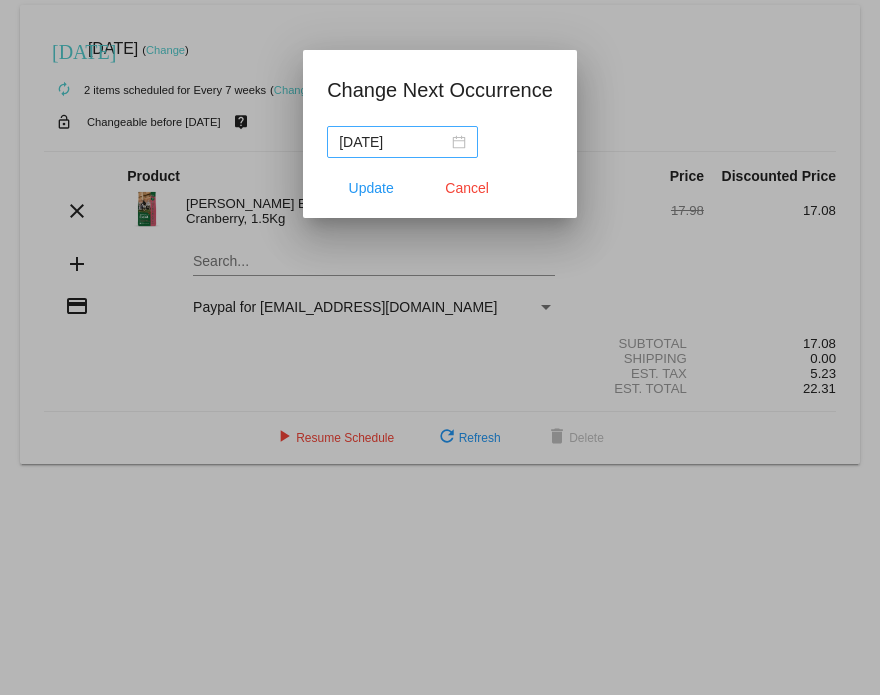 click on "2025-07-03" at bounding box center (402, 142) 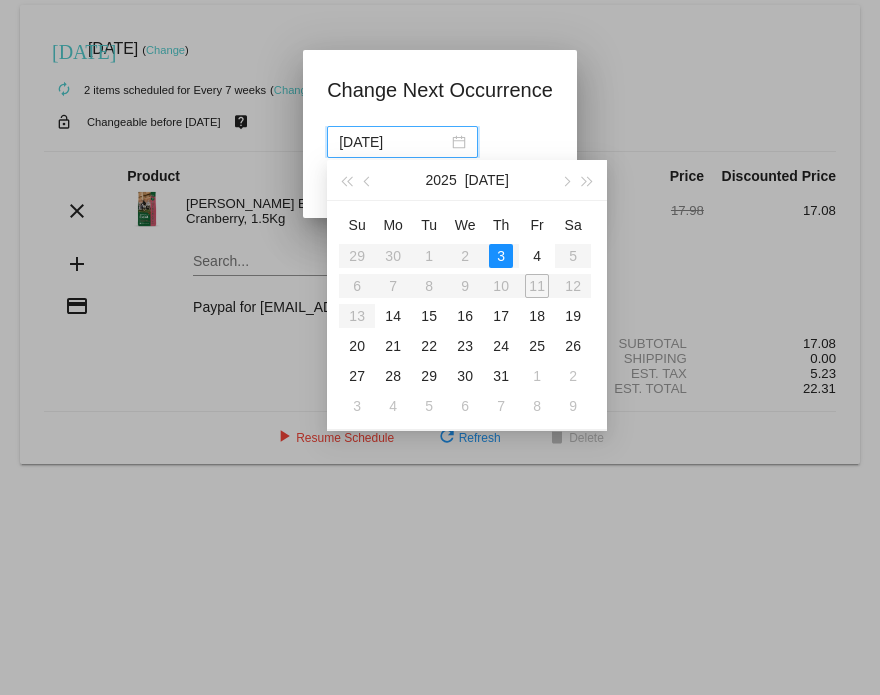 click on "Su   Mo   Tu   We   Th   Fr   Sa   29   30   1   2   3   4   5   6   7   8   9   10   11   12   13   14   15   16   17   18   19   20   21   22   23   24   25   26   27   28   29   30   31   1   2   3   4   5   6   7   8   9" at bounding box center [465, 315] 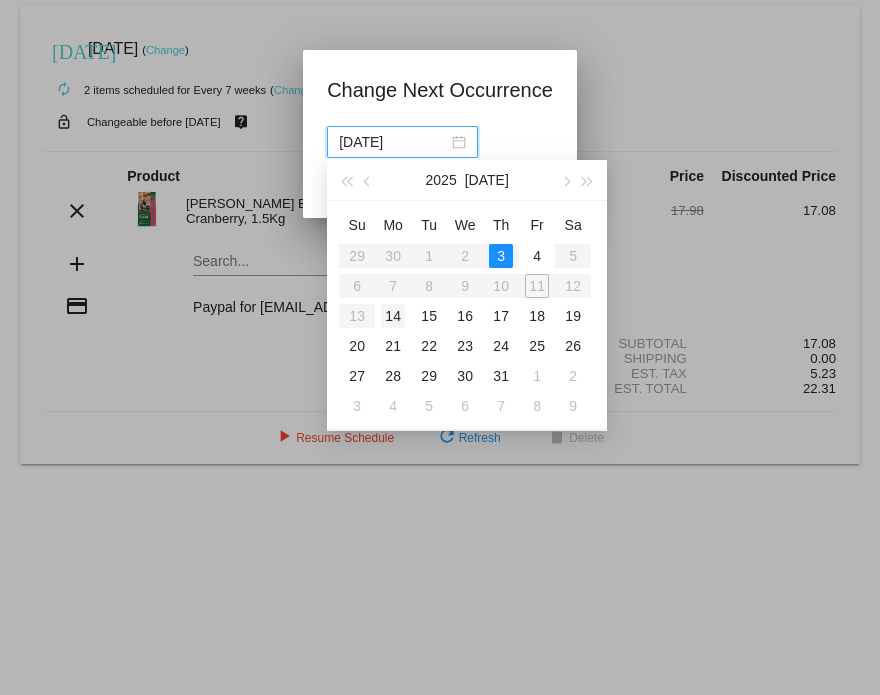 click on "14" at bounding box center (393, 316) 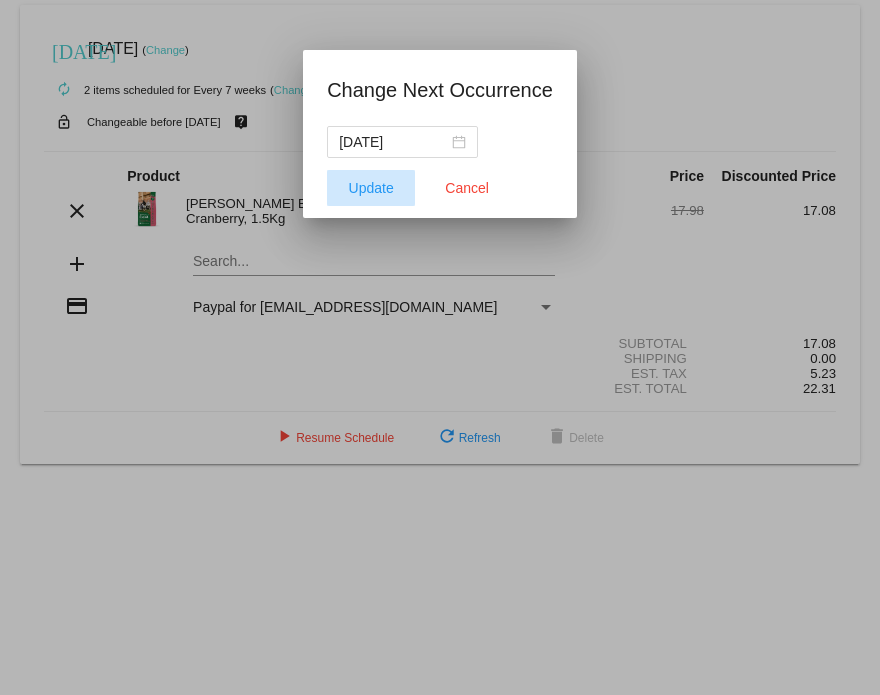click on "Update" 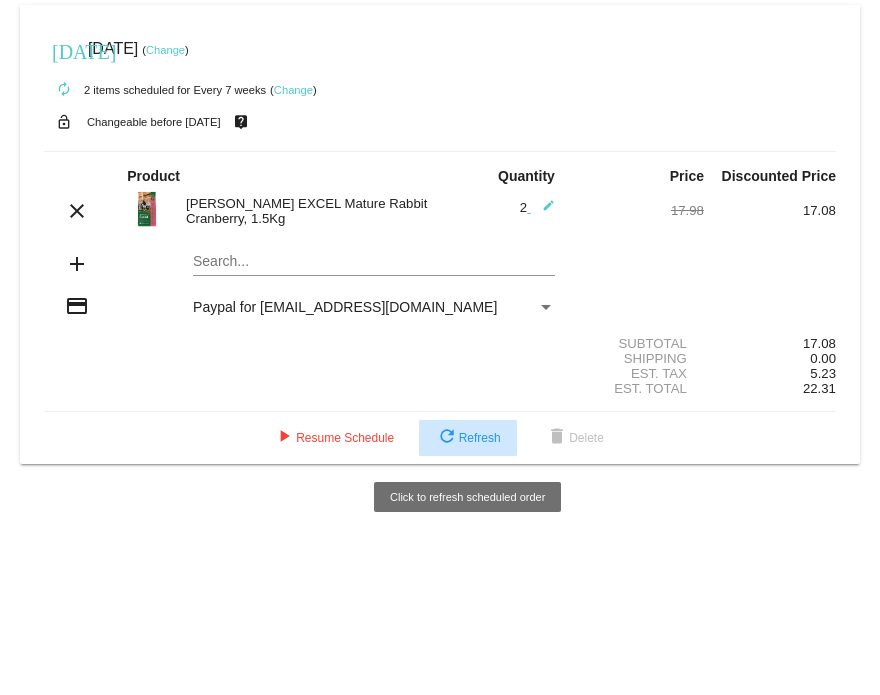 click on "refresh  Refresh" 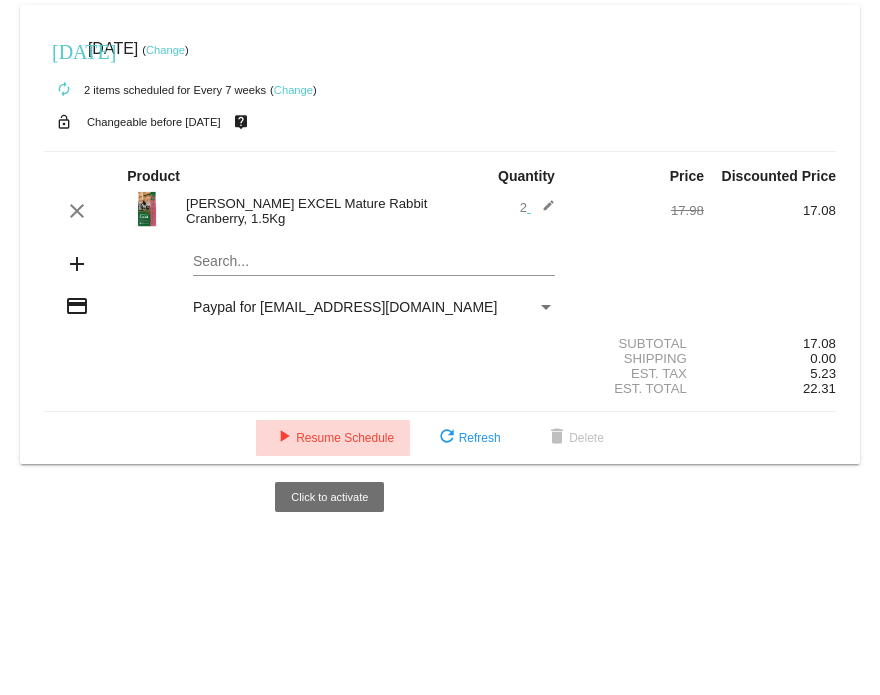click on "play_arrow  Resume Schedule" 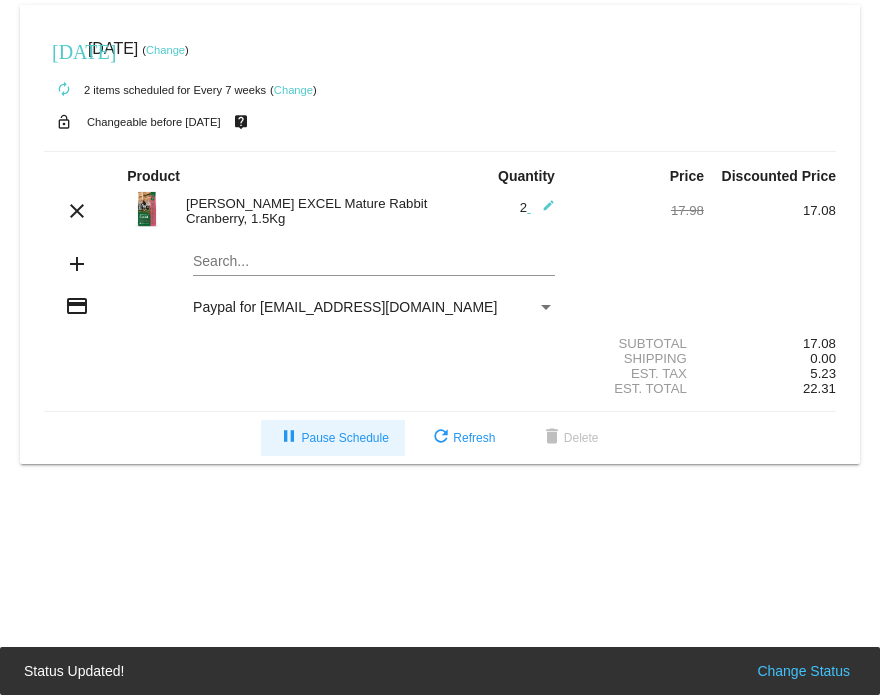 drag, startPoint x: 336, startPoint y: 442, endPoint x: 501, endPoint y: 619, distance: 241.97934 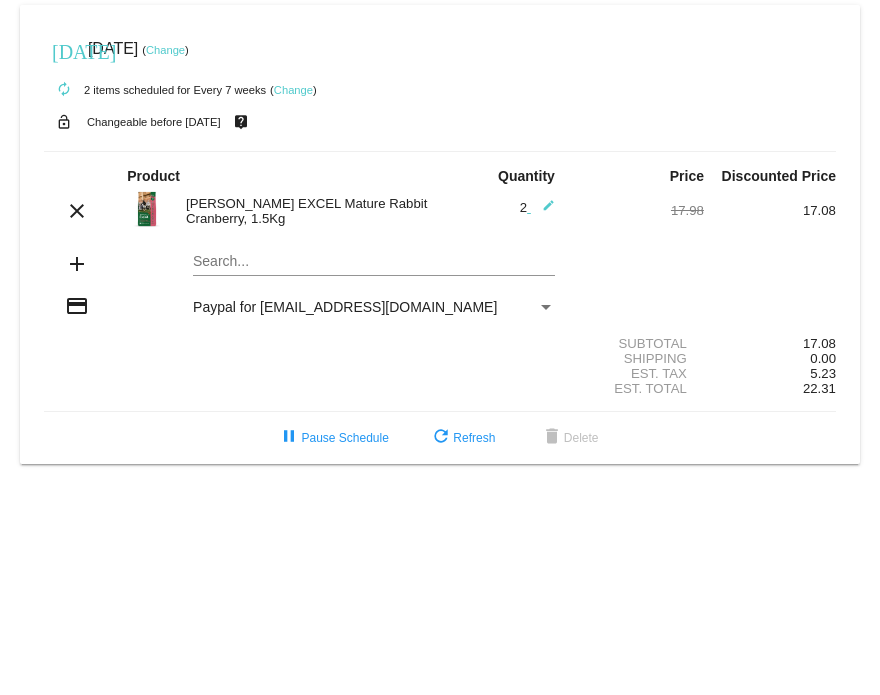 click on "today
Jul 14 2025
( Change )
autorenew
2
items
scheduled for Every 7 weeks
( Change )
lock_open
Changeable before 13/07/2025
live_help
Product
Quantity
Price
Discounted Price" at bounding box center [440, 347] 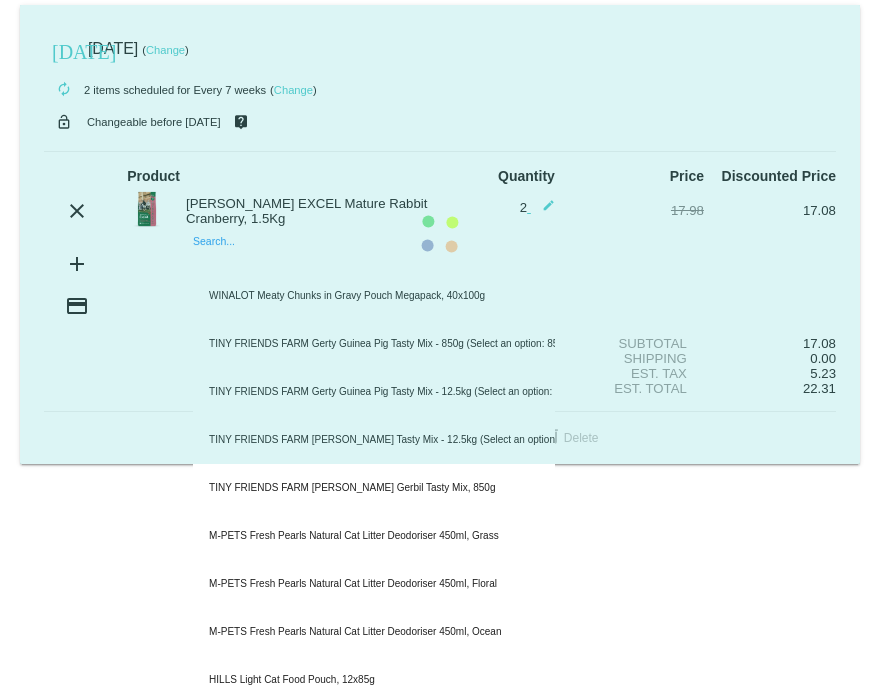 click on "today
Jul 14 2025
( Change )
autorenew
2
items
scheduled for Every 7 weeks
( Change )
lock_open
Changeable before 13/07/2025
live_help
Product
Quantity
Price
Discounted Price
add" 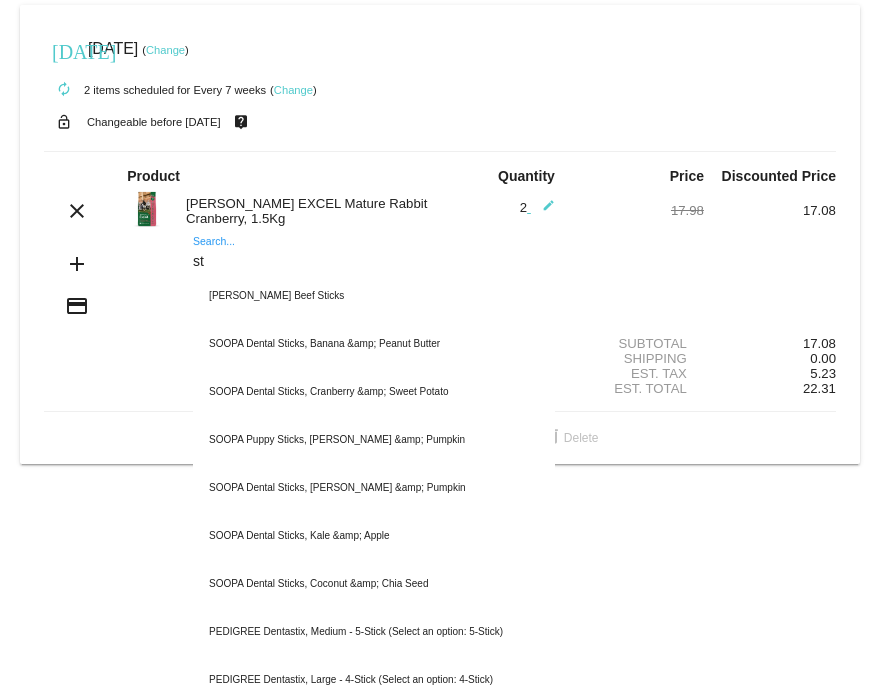 type on "s" 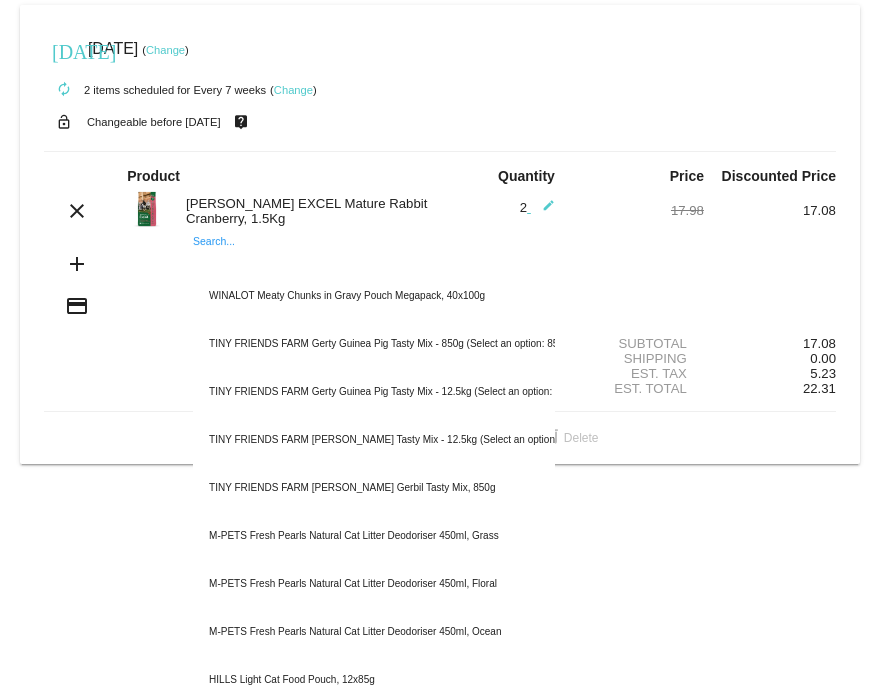 paste on "Nature First Grassy Carrot" 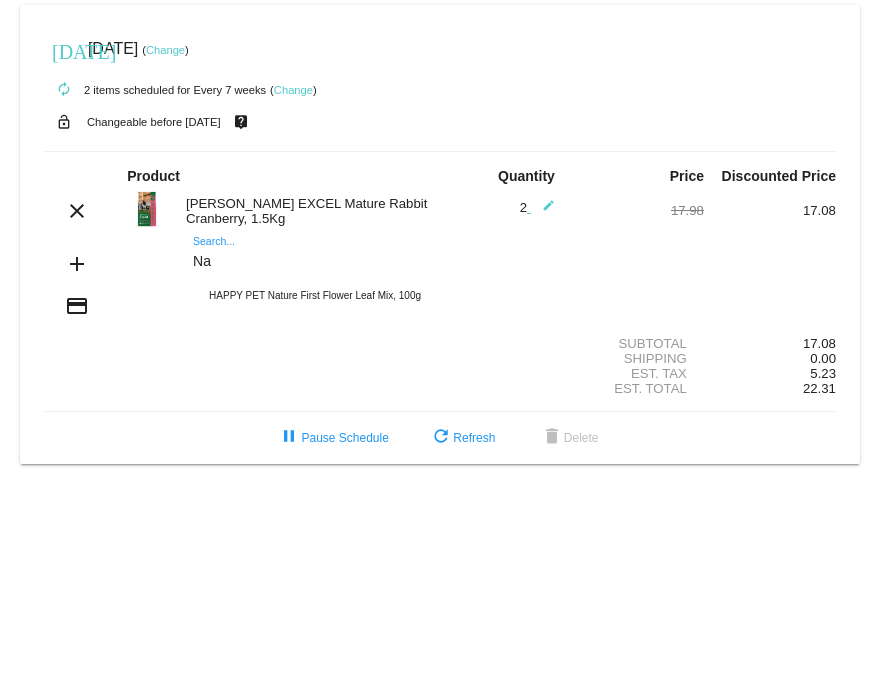type on "N" 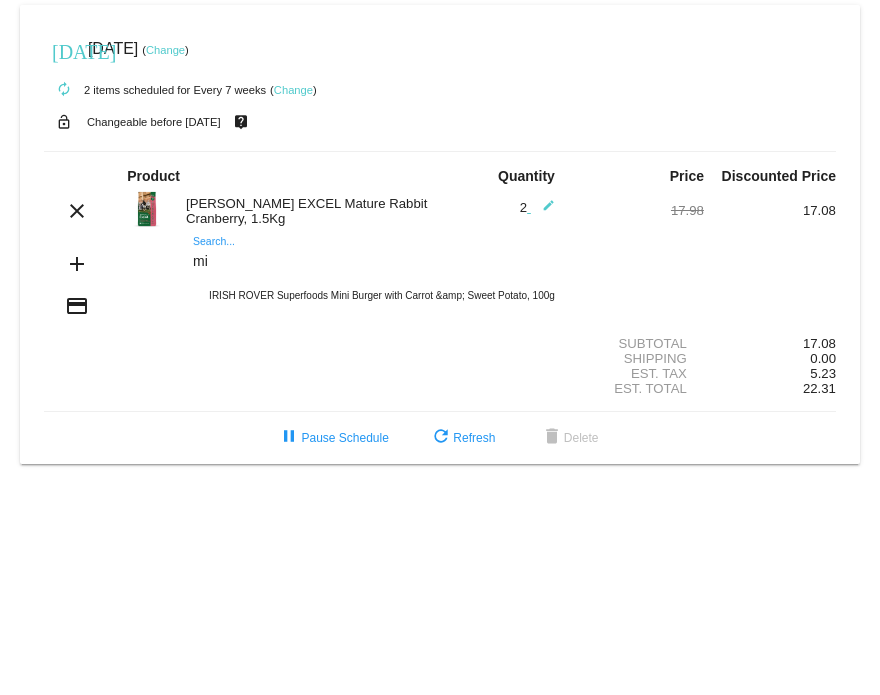 type on "m" 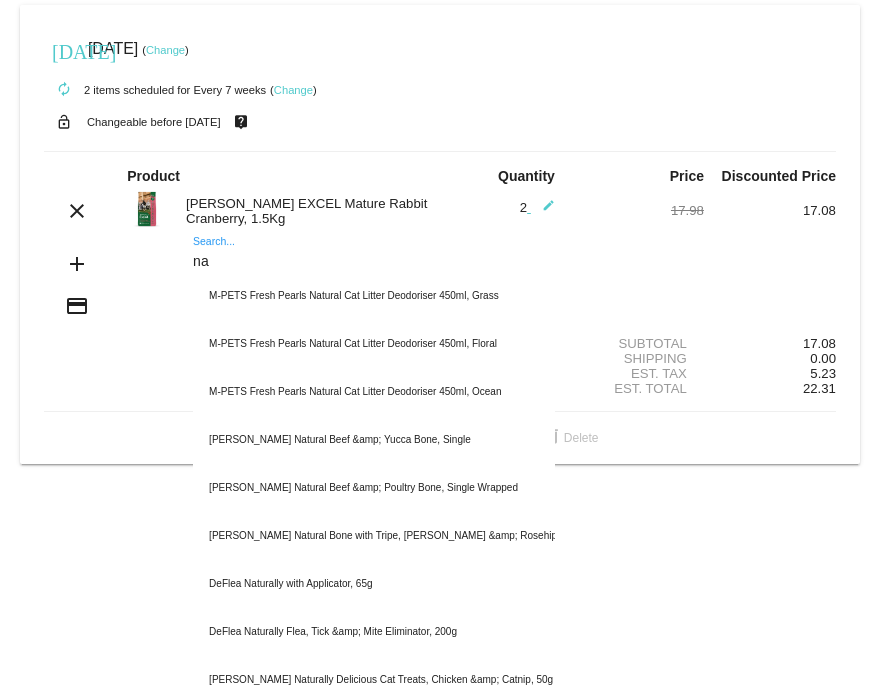 type on "n" 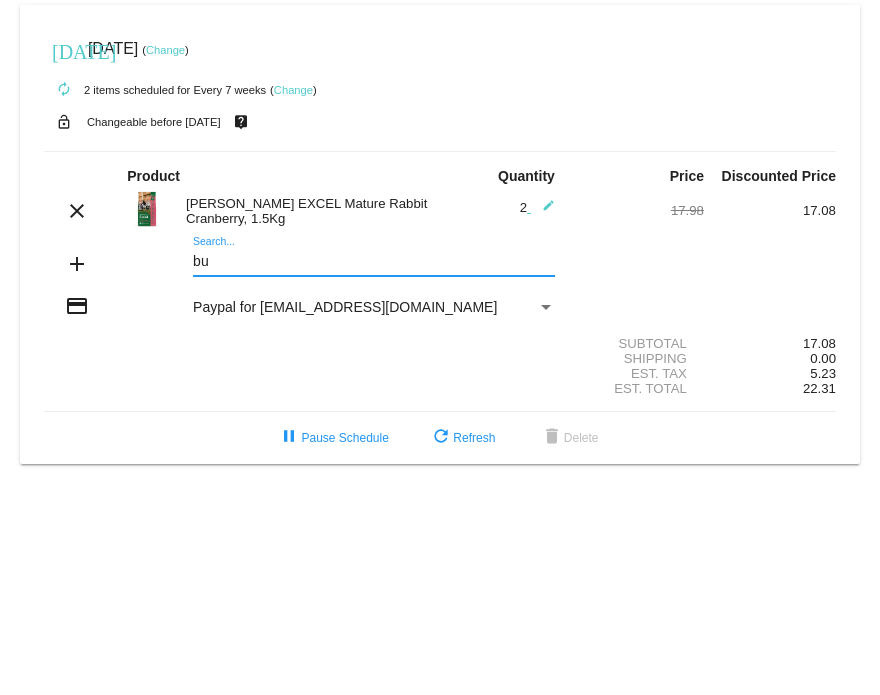 type on "b" 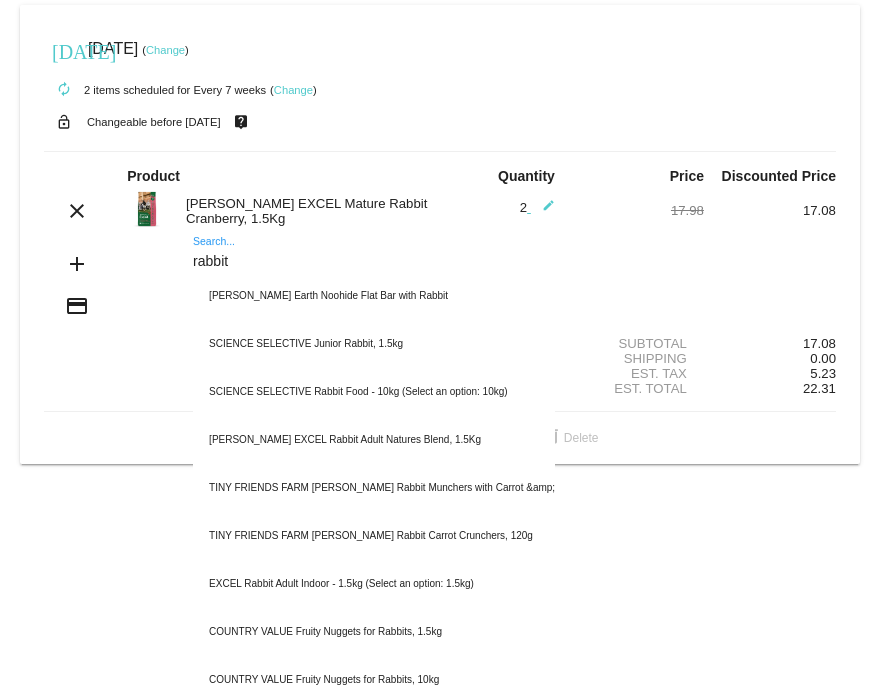 type on "rabbit" 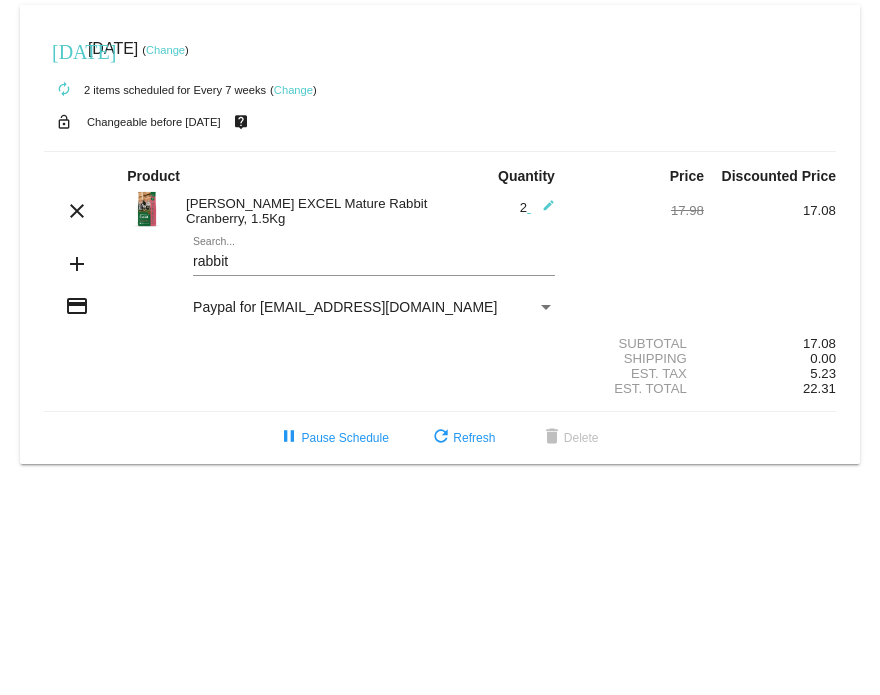 drag, startPoint x: 583, startPoint y: 675, endPoint x: 612, endPoint y: 703, distance: 40.311287 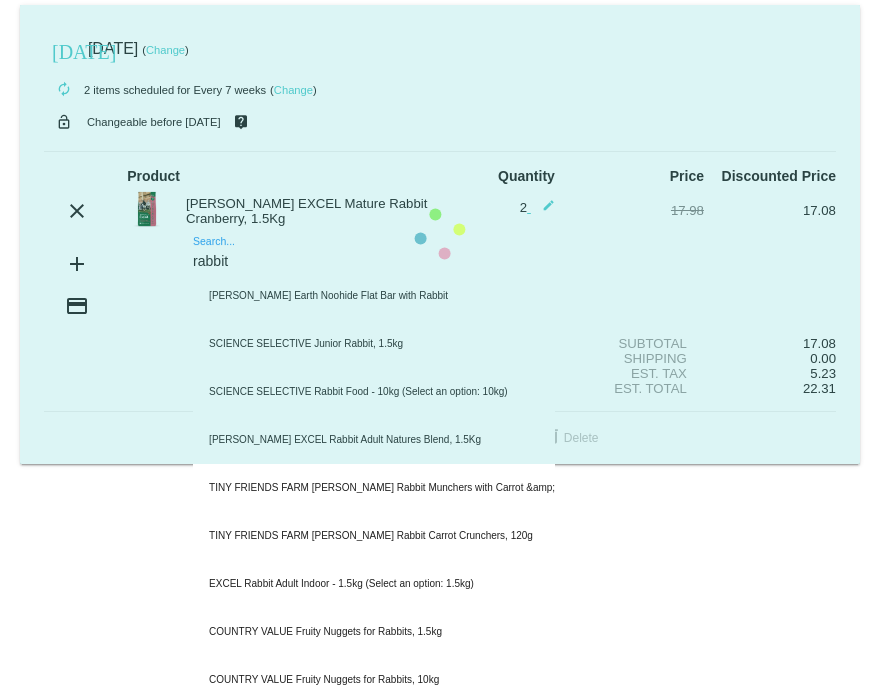 click on "today
Jul 14 2025
( Change )
autorenew
2
items
scheduled for Every 7 weeks
( Change )
lock_open
Changeable before 13/07/2025
live_help
Product
Quantity
Price
Discounted Price
add" 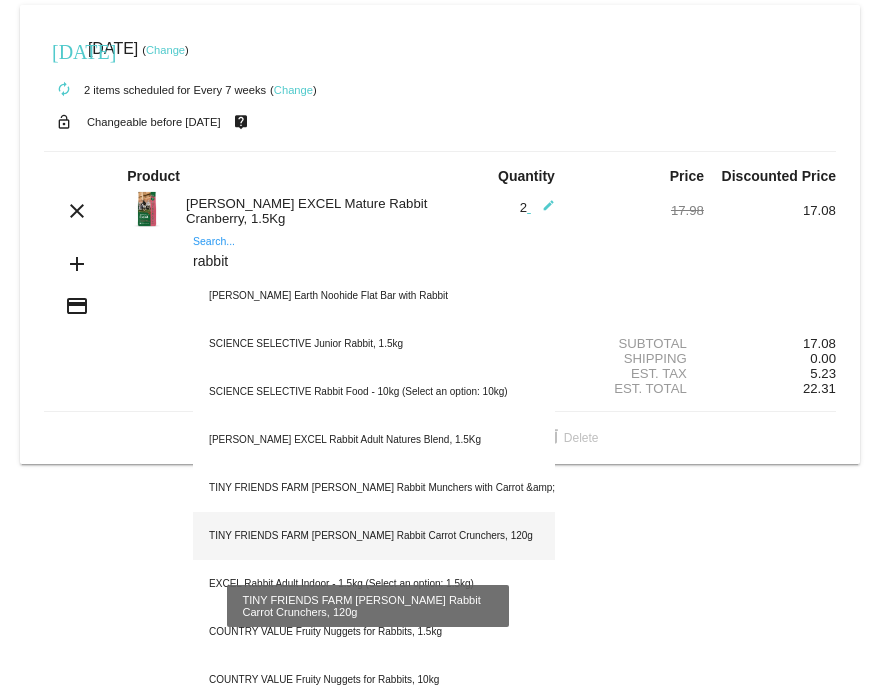 click on "TINY FRIENDS FARM Russel Rabbit Carrot Crunchers, 120g" 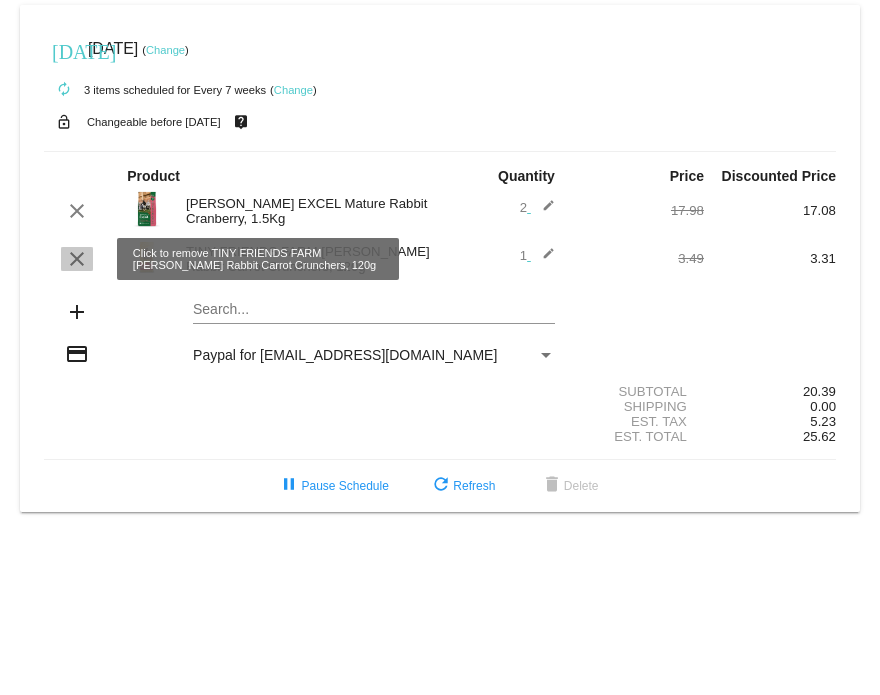 click on "clear" 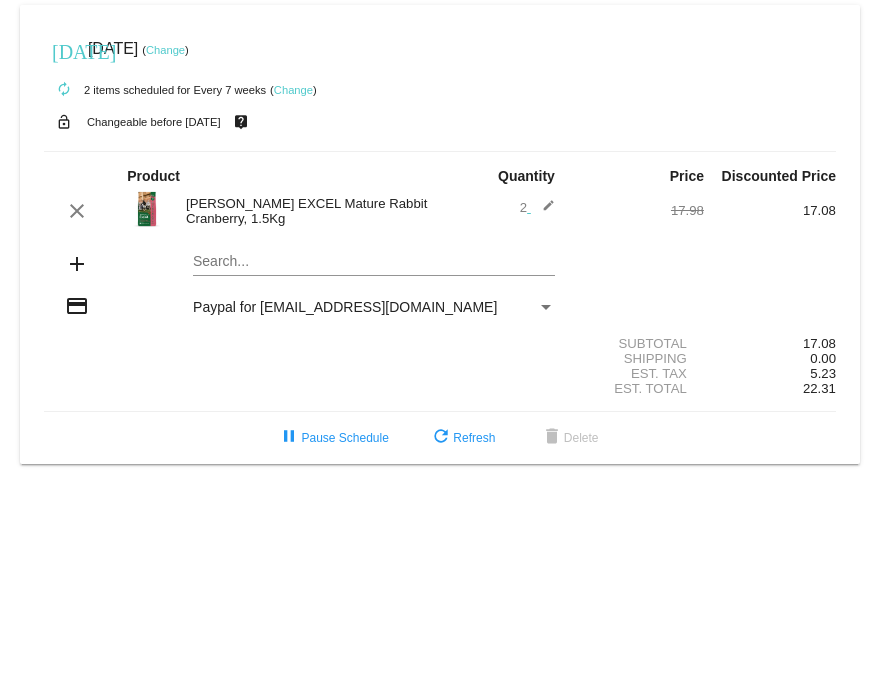 click on "Est. Total" 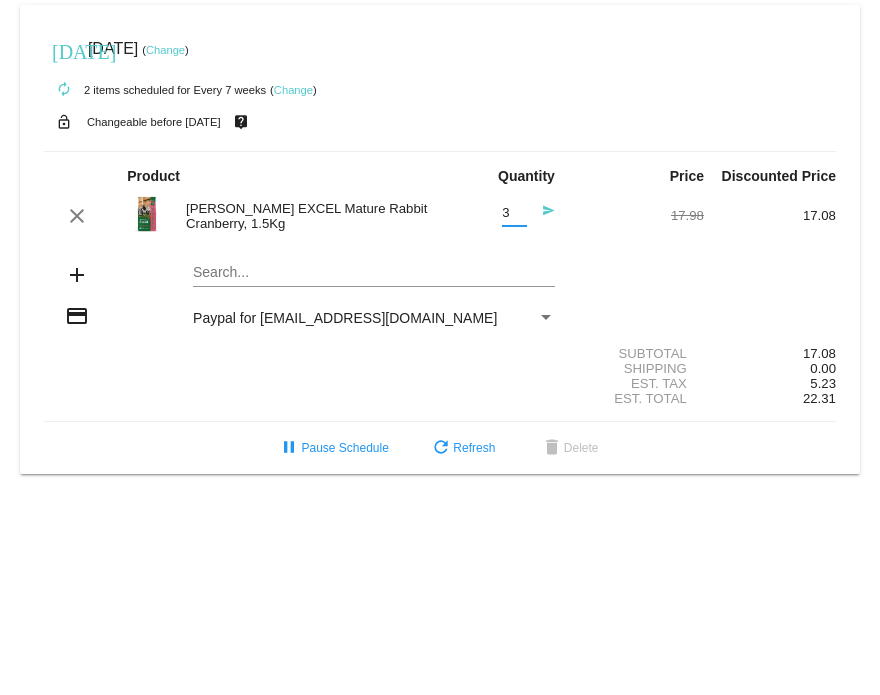 type on "3" 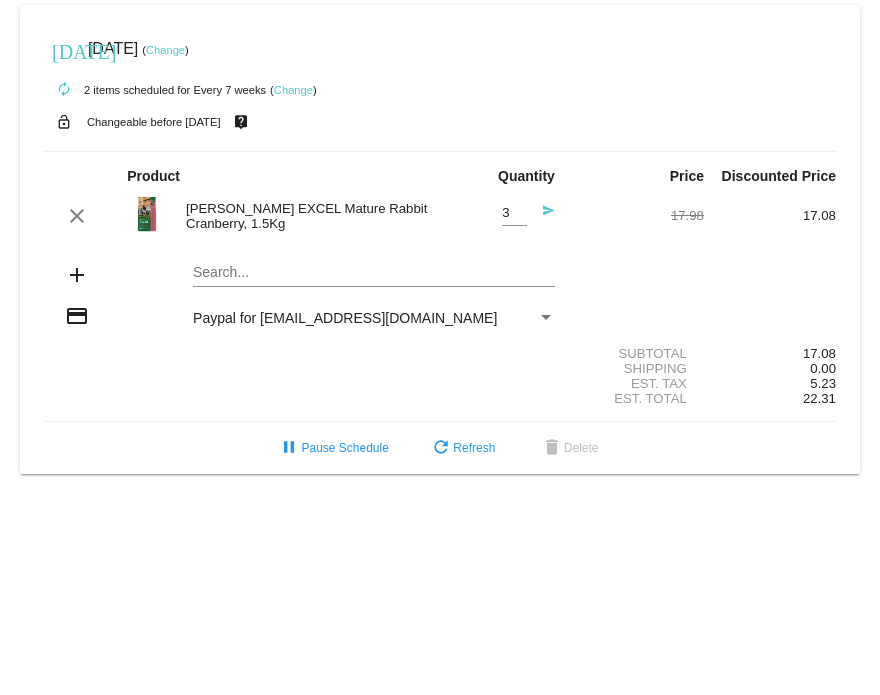 click on "send" 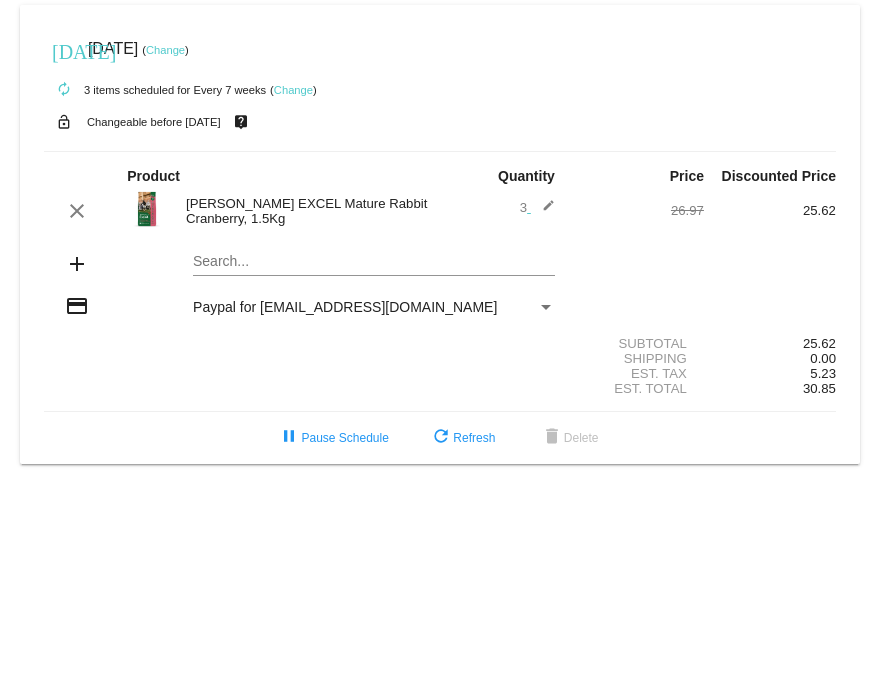 click on "edit" 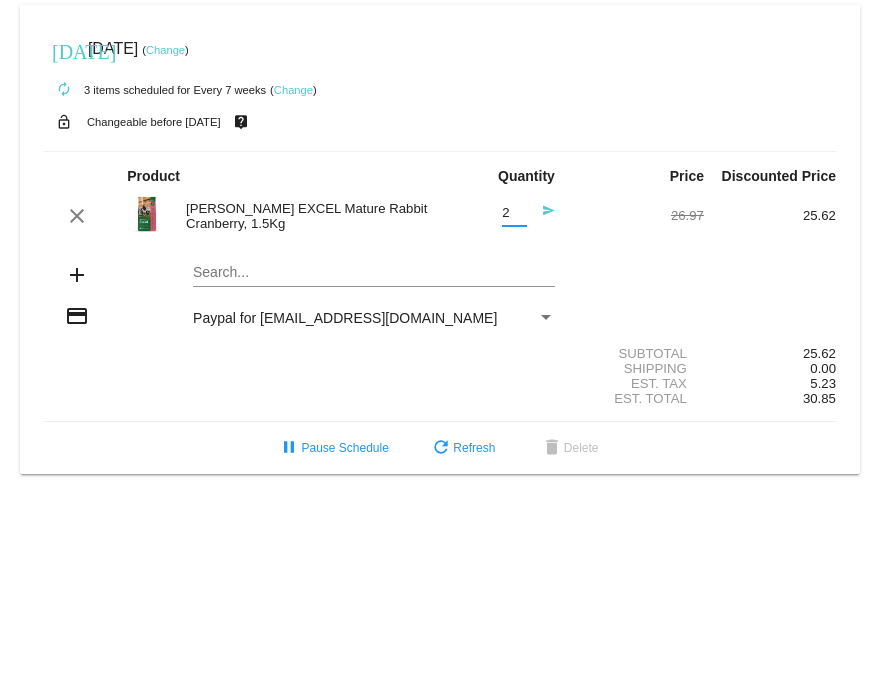 type on "2" 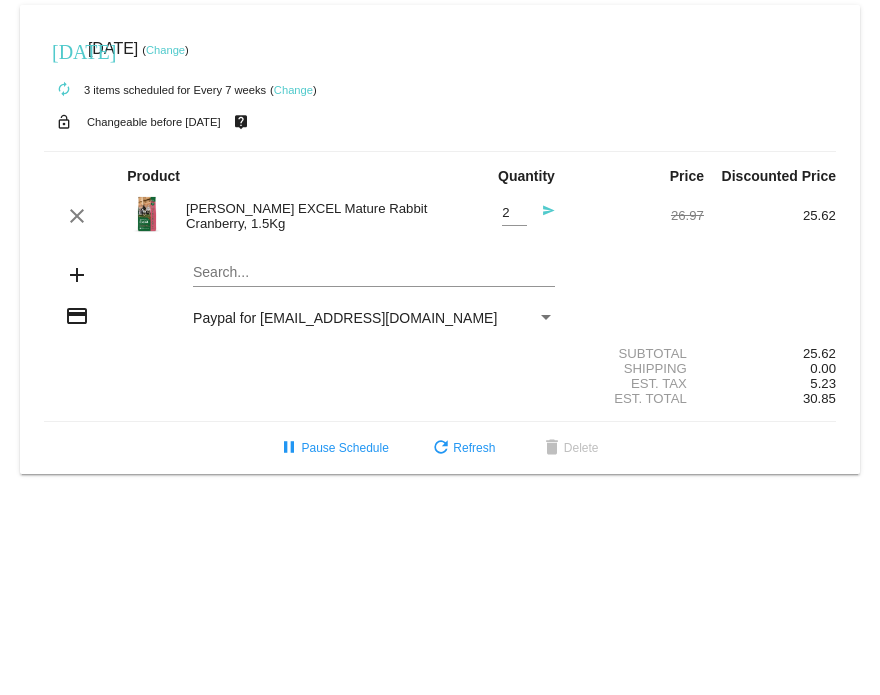 click on "send" 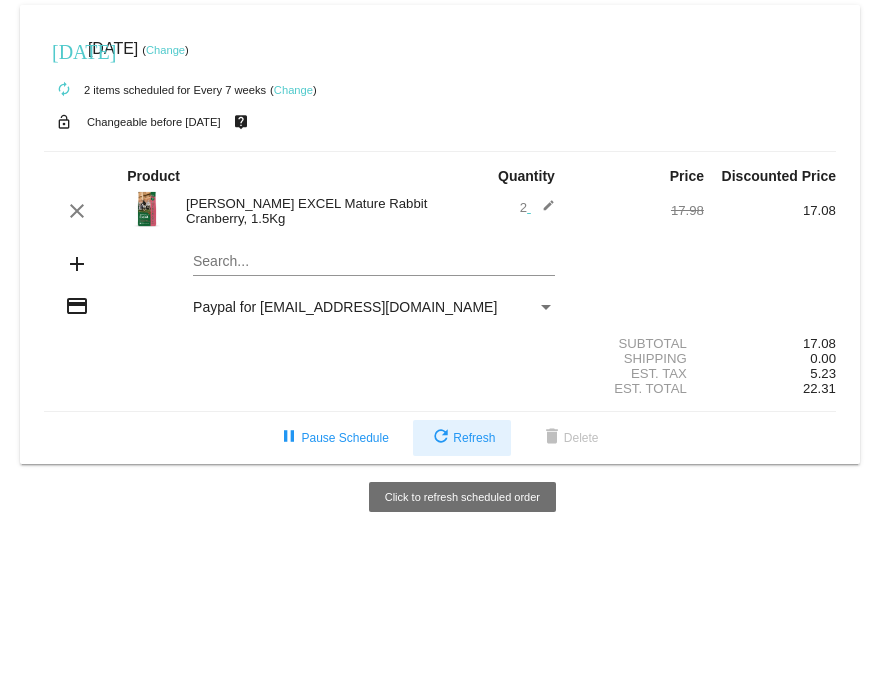 click on "refresh  Refresh" 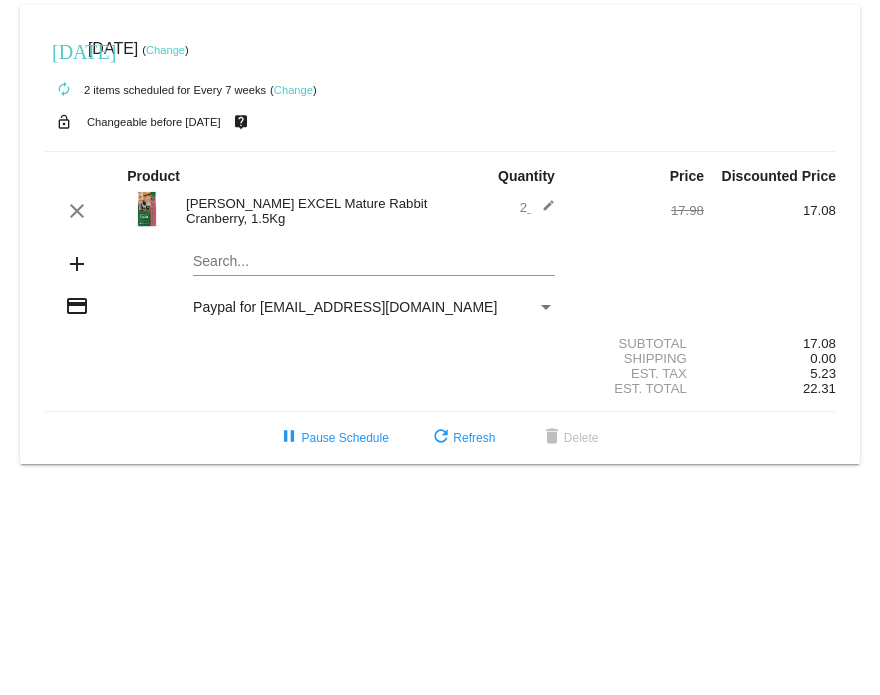 click on "22.31" 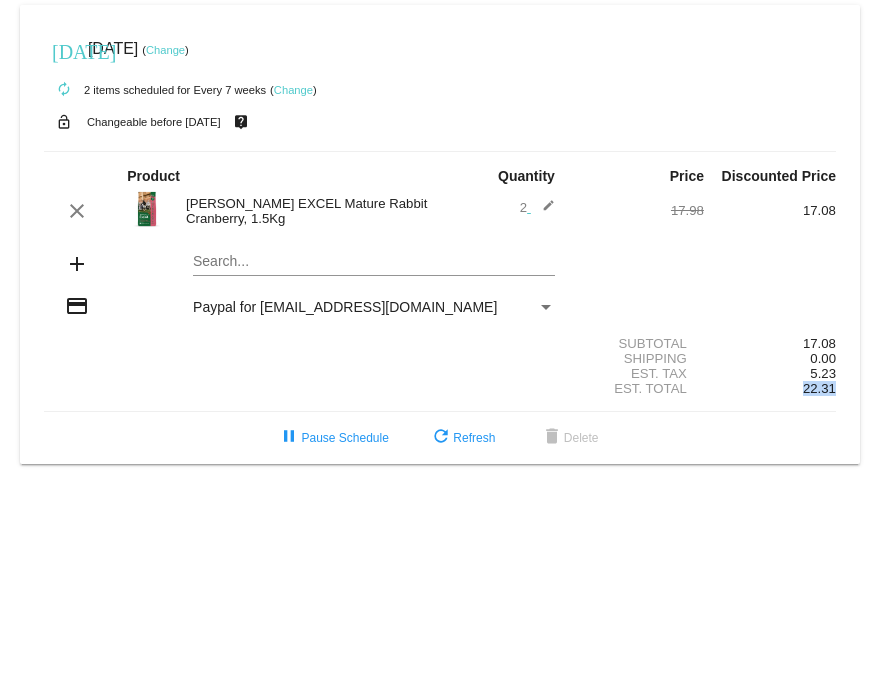 click on "22.31" 